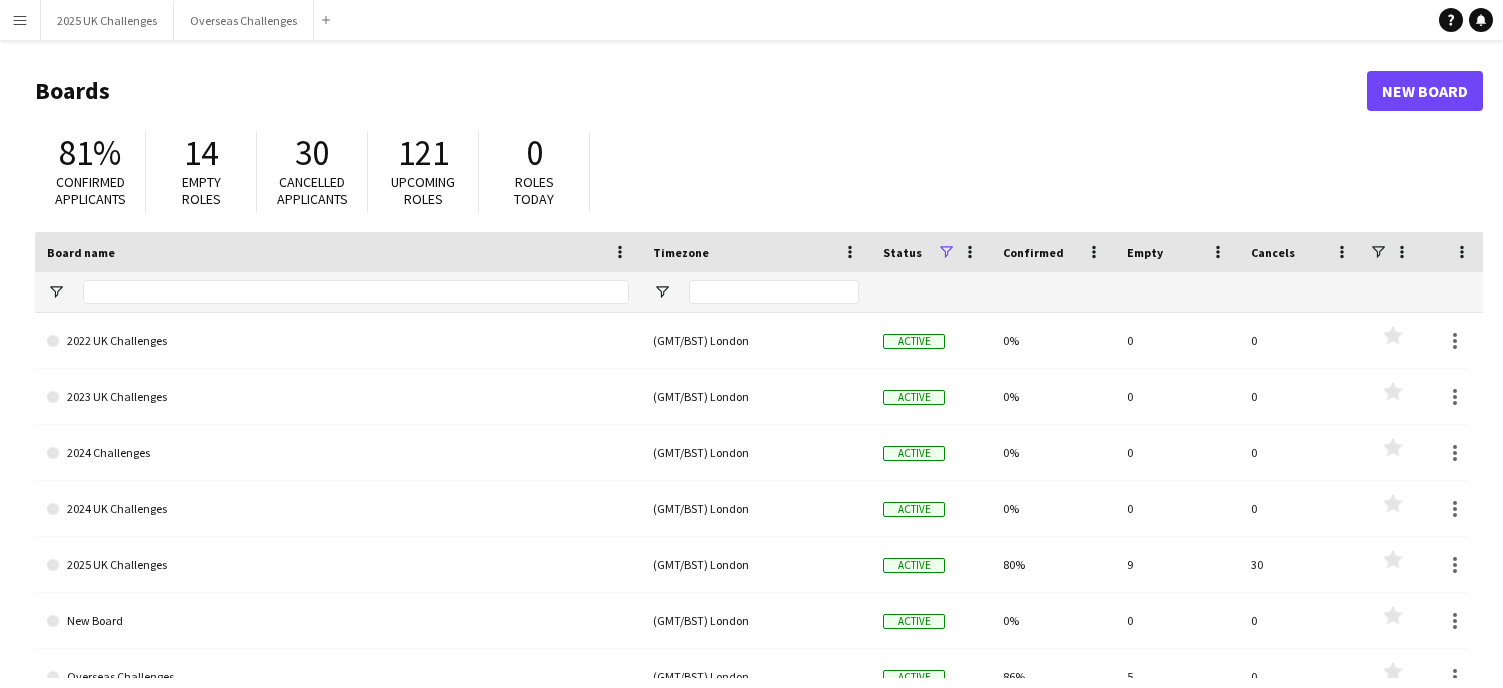 scroll, scrollTop: 0, scrollLeft: 0, axis: both 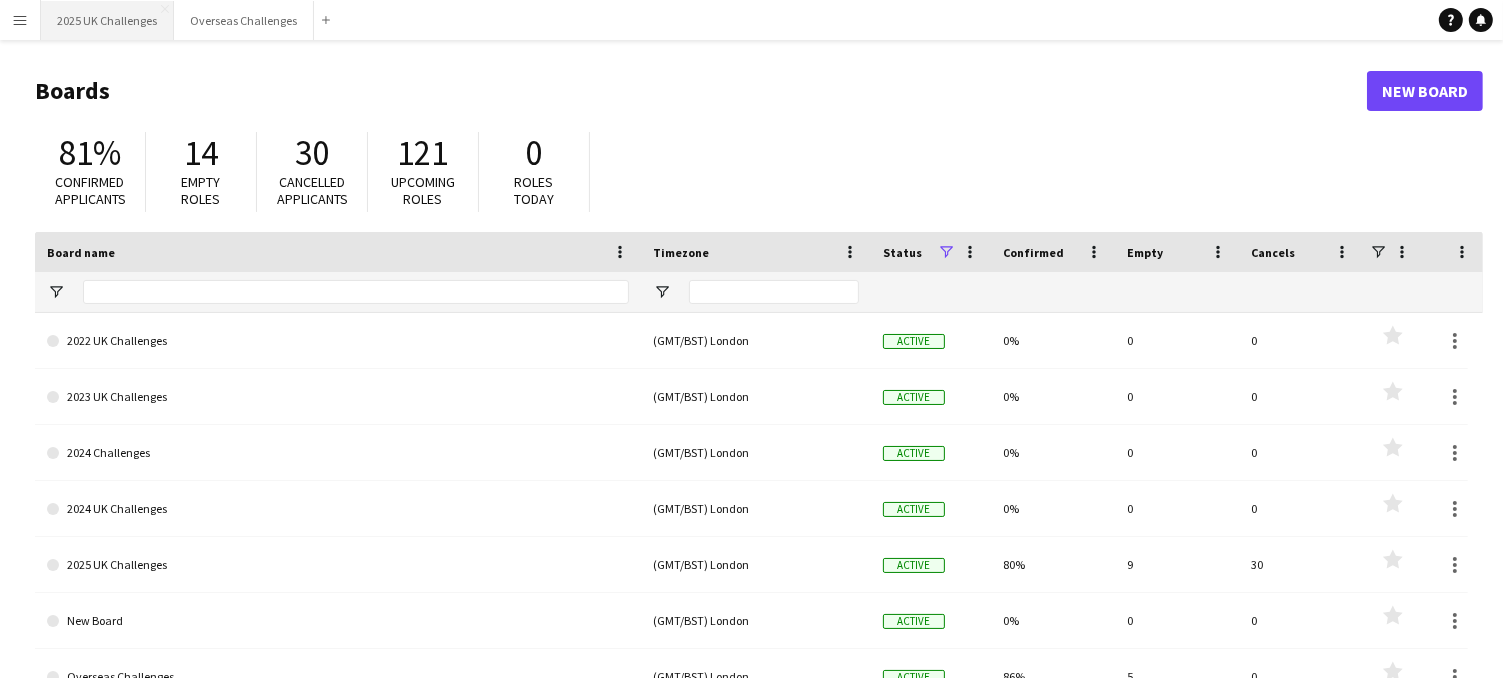 click on "2025 UK Challenges
Close" at bounding box center [107, 20] 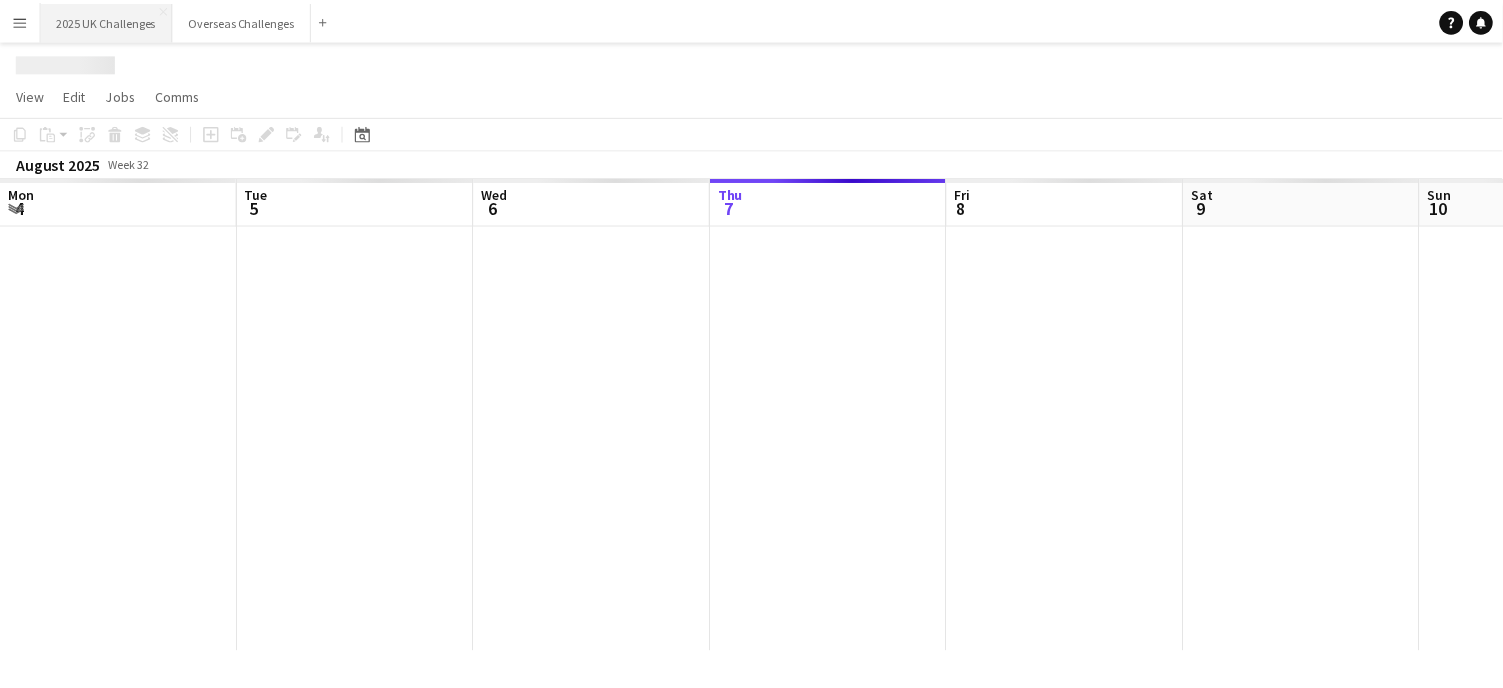 scroll, scrollTop: 0, scrollLeft: 478, axis: horizontal 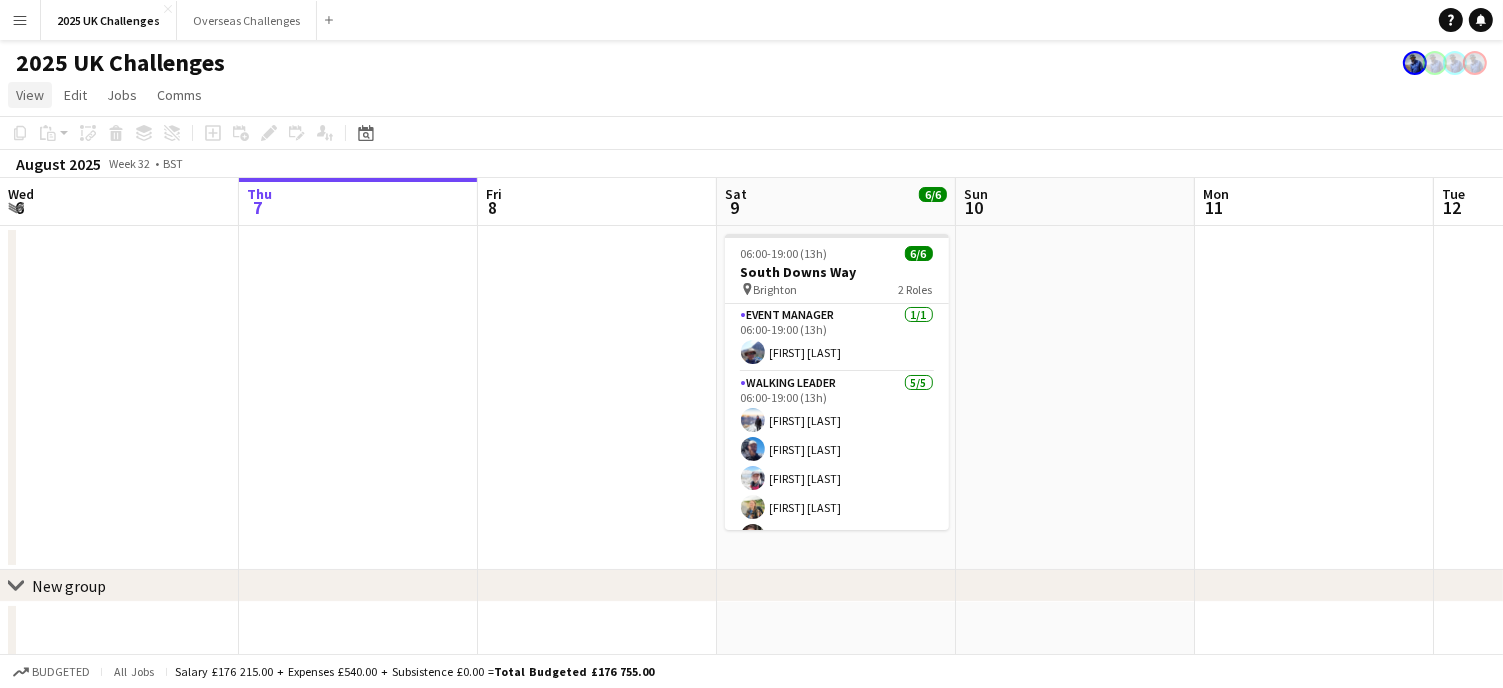 click on "View" 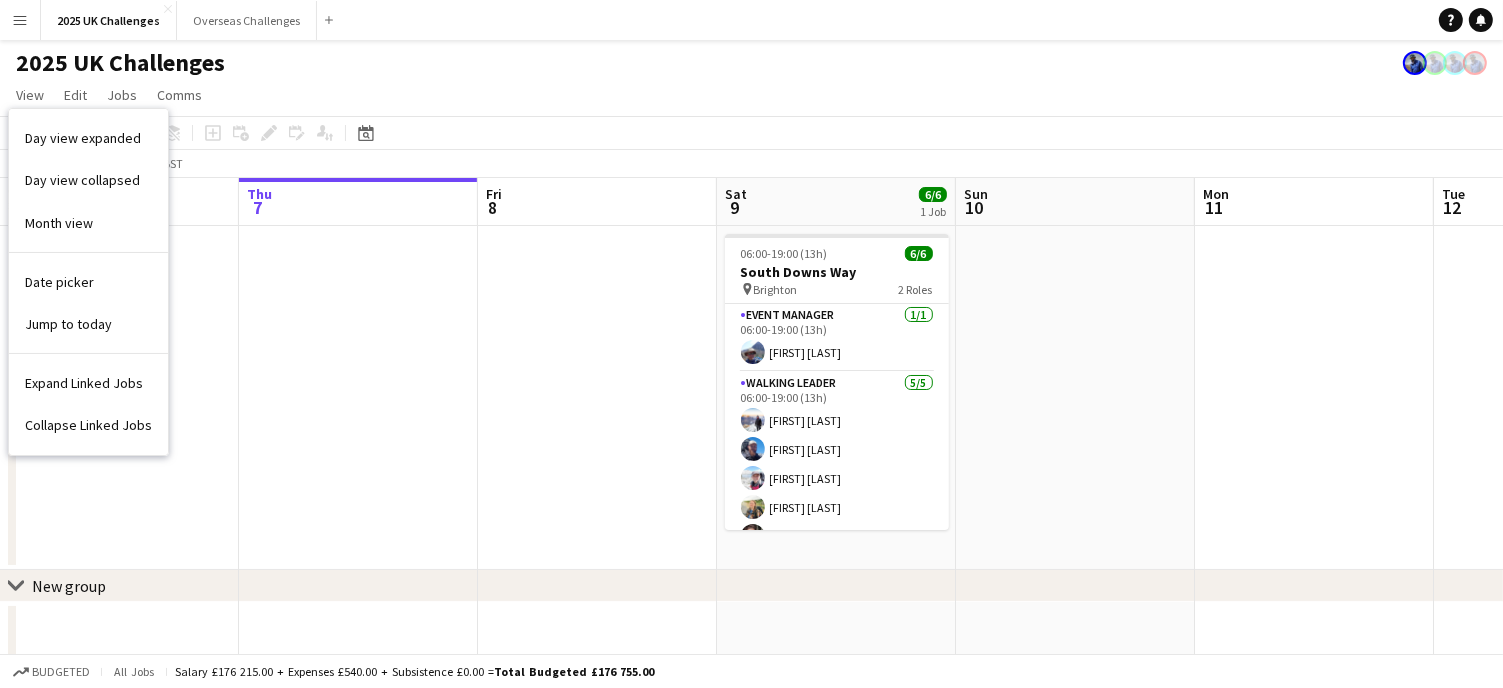 drag, startPoint x: 69, startPoint y: 225, endPoint x: 413, endPoint y: 9, distance: 406.19208 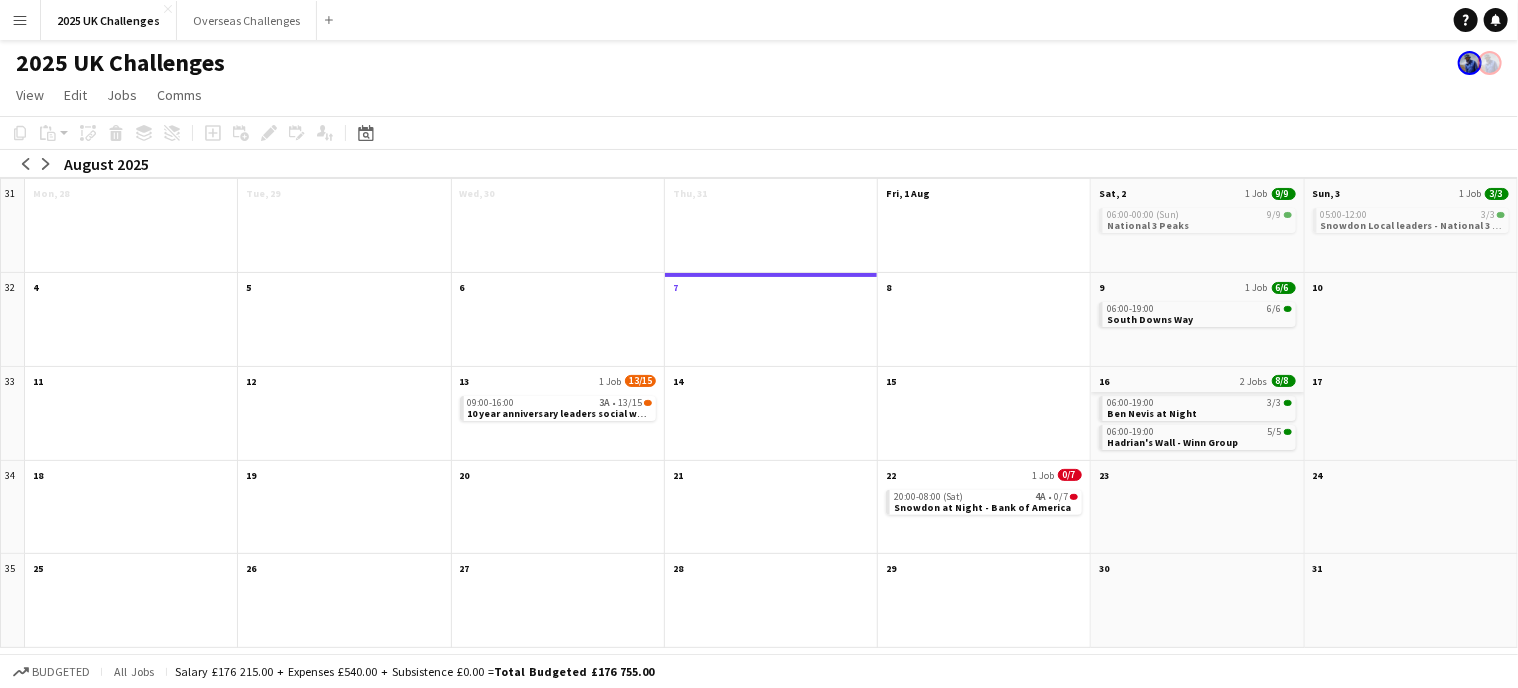 click on "16
2 Jobs
8/8" 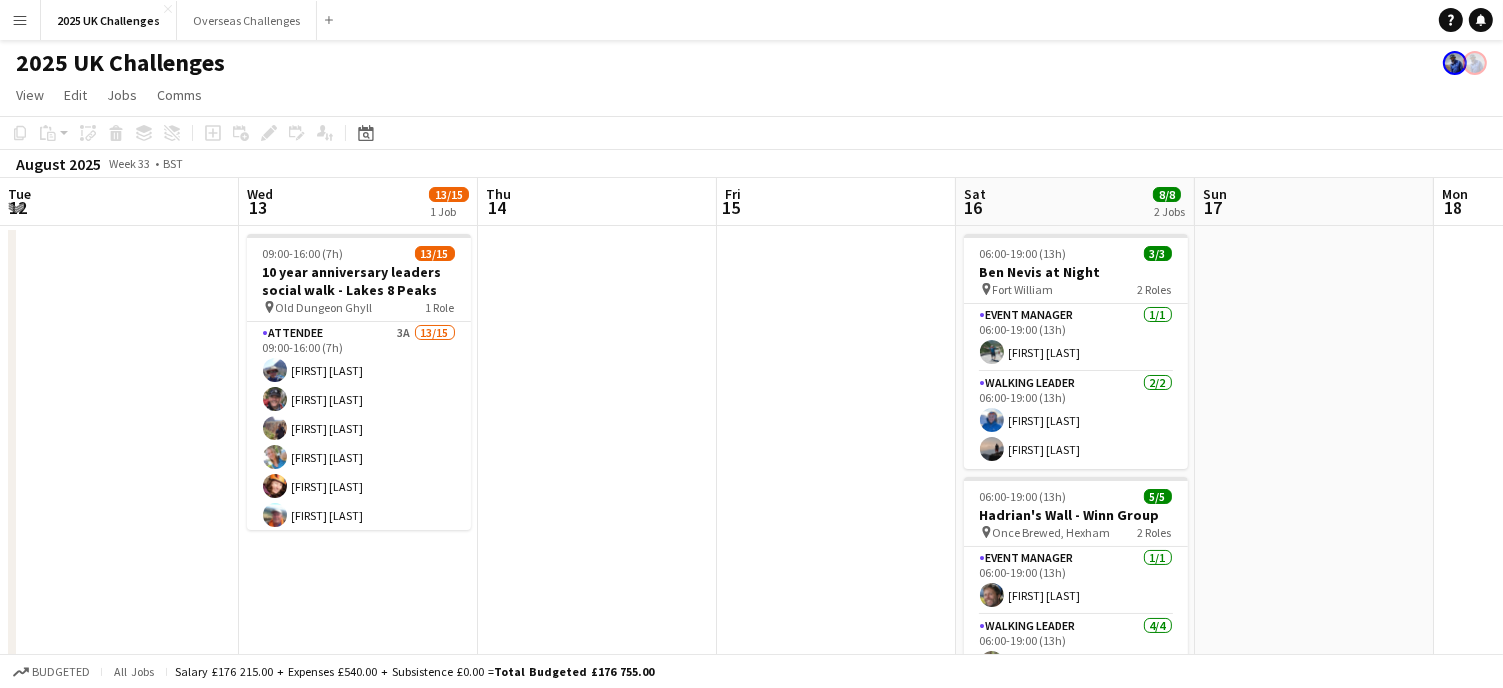 scroll, scrollTop: 0, scrollLeft: 688, axis: horizontal 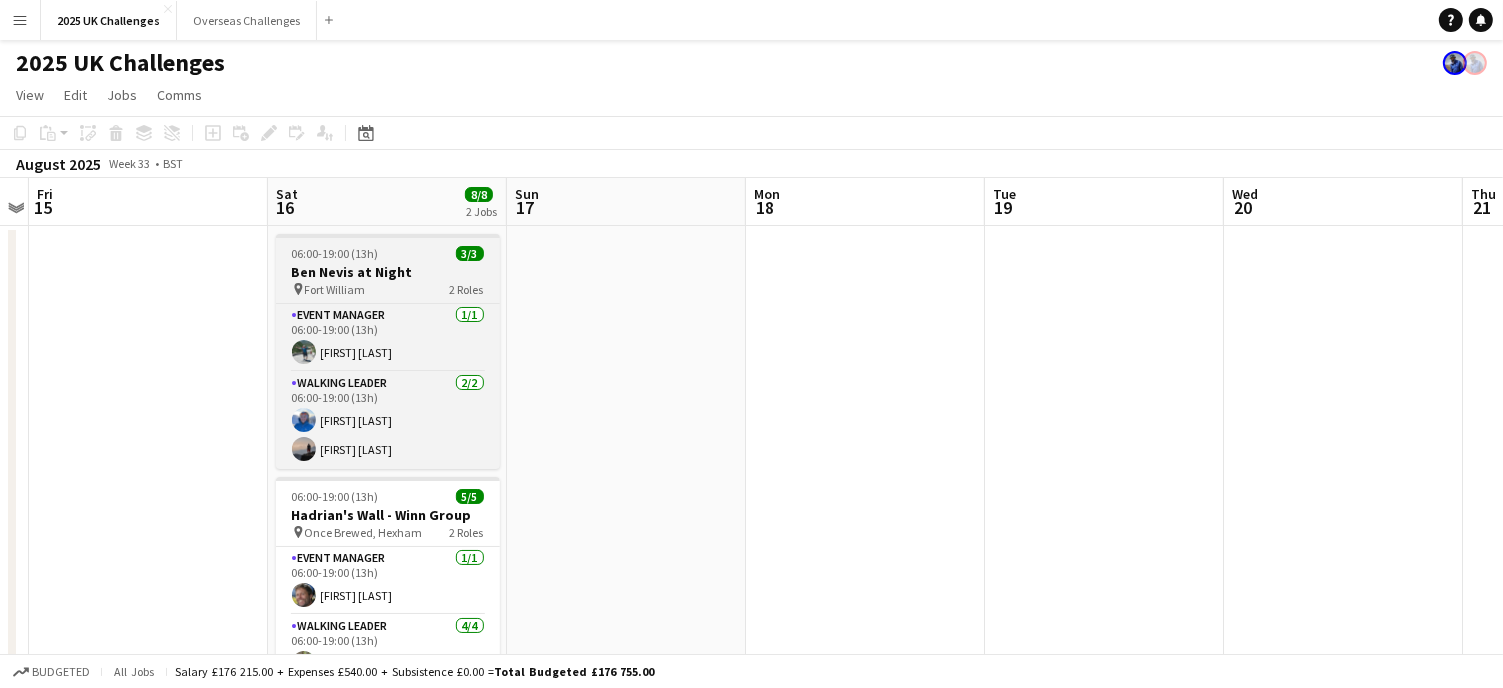 click on "06:00-19:00 (13h)    3/3" at bounding box center (388, 253) 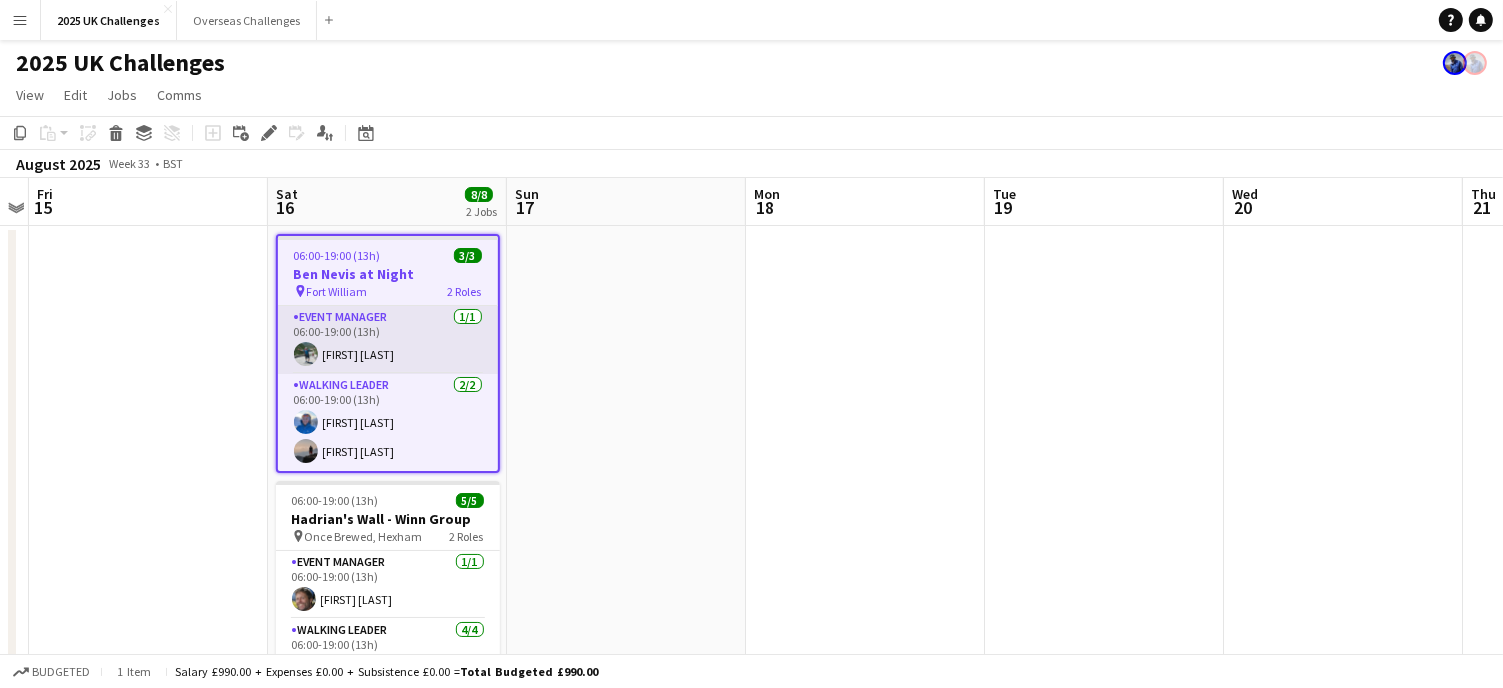 click on "Event Manager   1/1   06:00-19:00 (13h)
[FIRST] [LAST]" at bounding box center [388, 340] 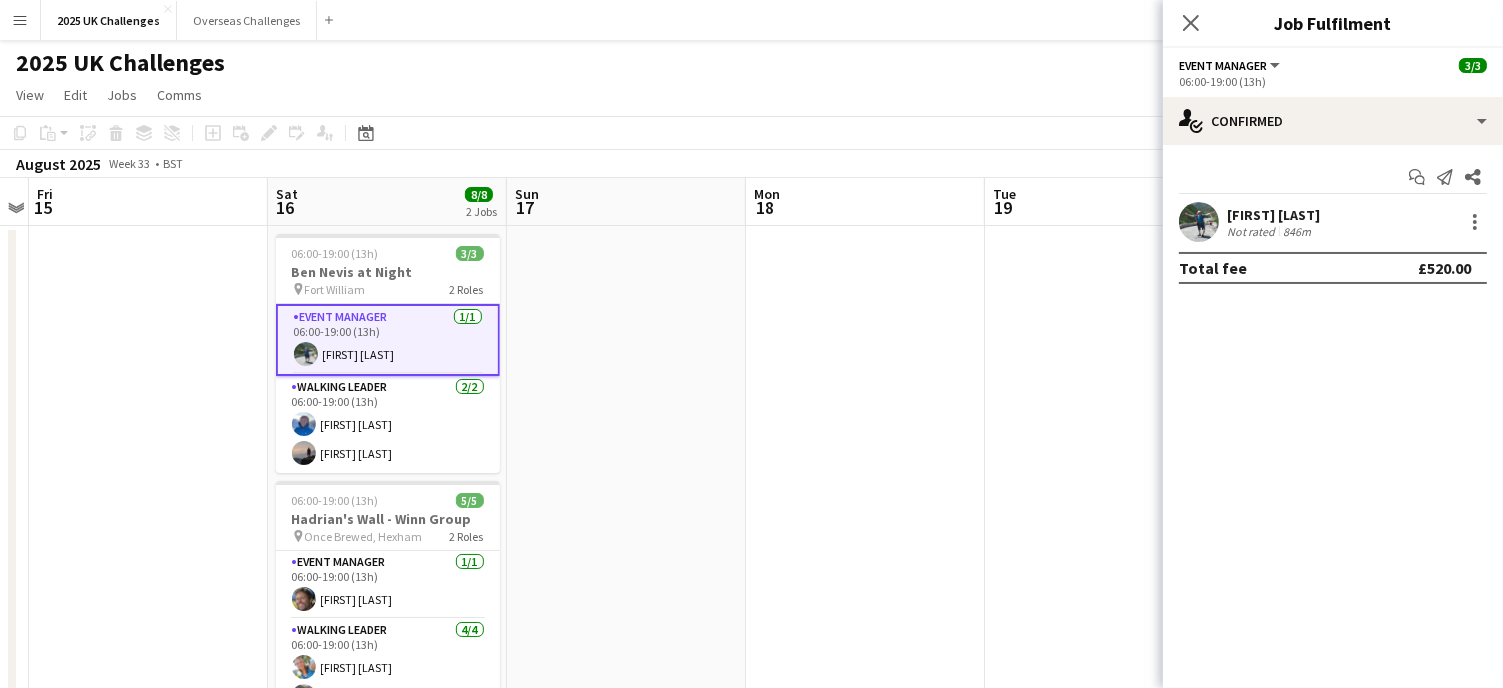 click on "[FIRST] [LAST]" at bounding box center (1273, 215) 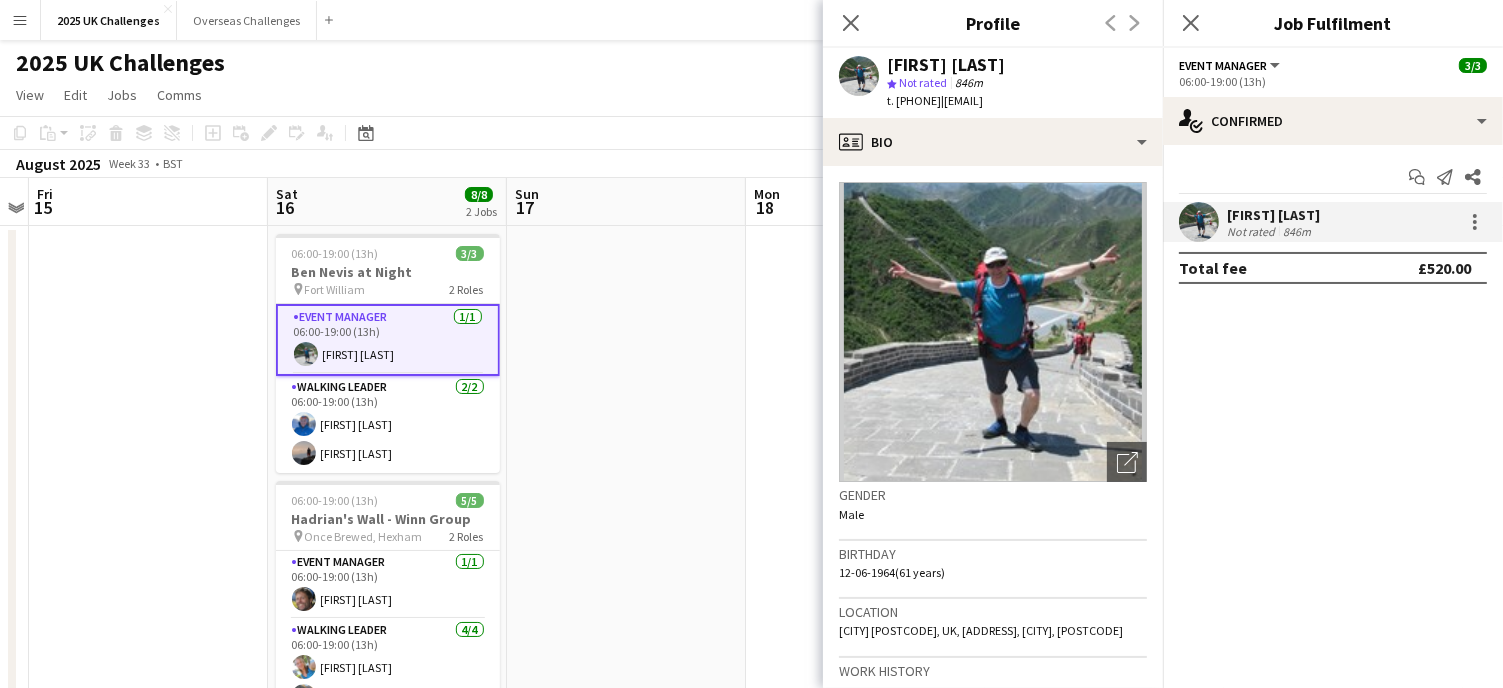 drag, startPoint x: 980, startPoint y: 100, endPoint x: 1146, endPoint y: 101, distance: 166.003 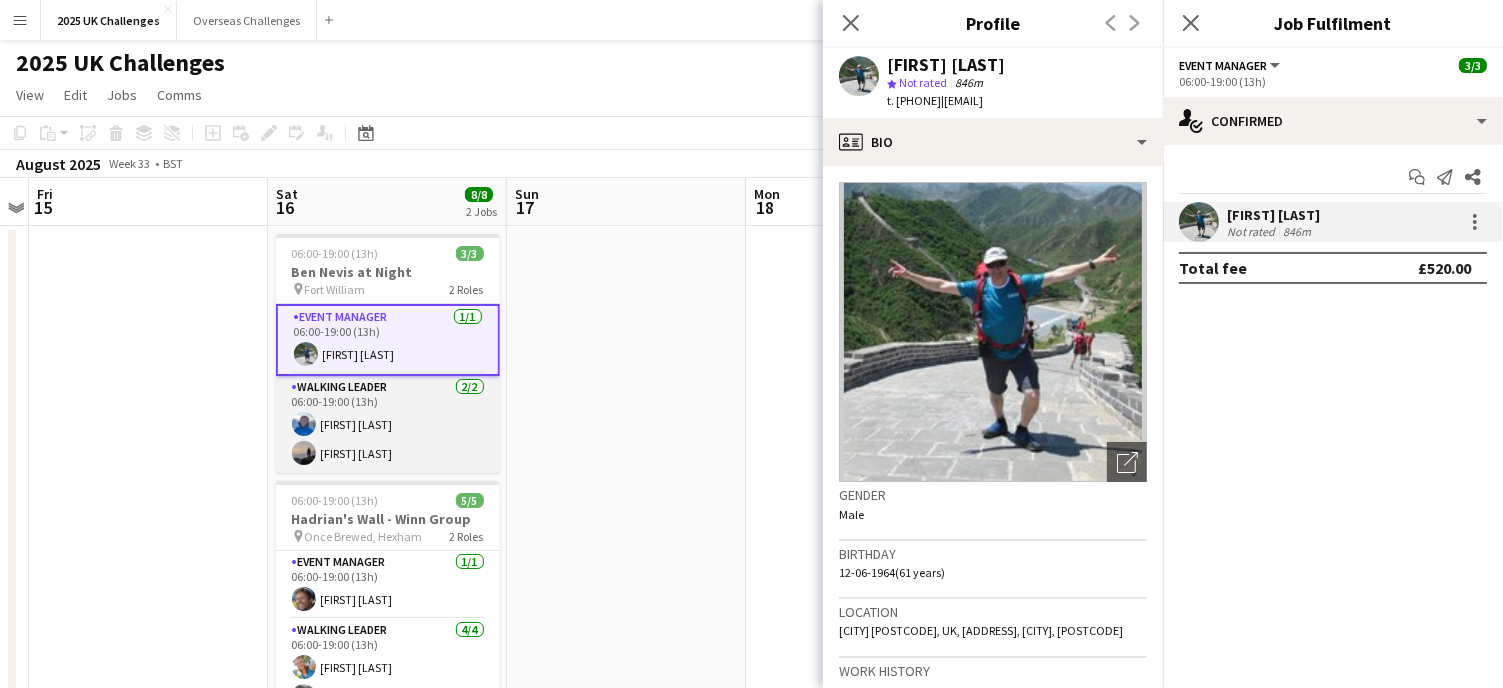 click on "Walking Leader   2/2   06:00-19:00 (13h)
[FIRST] [LAST] [FIRST] [LAST]" at bounding box center [388, 424] 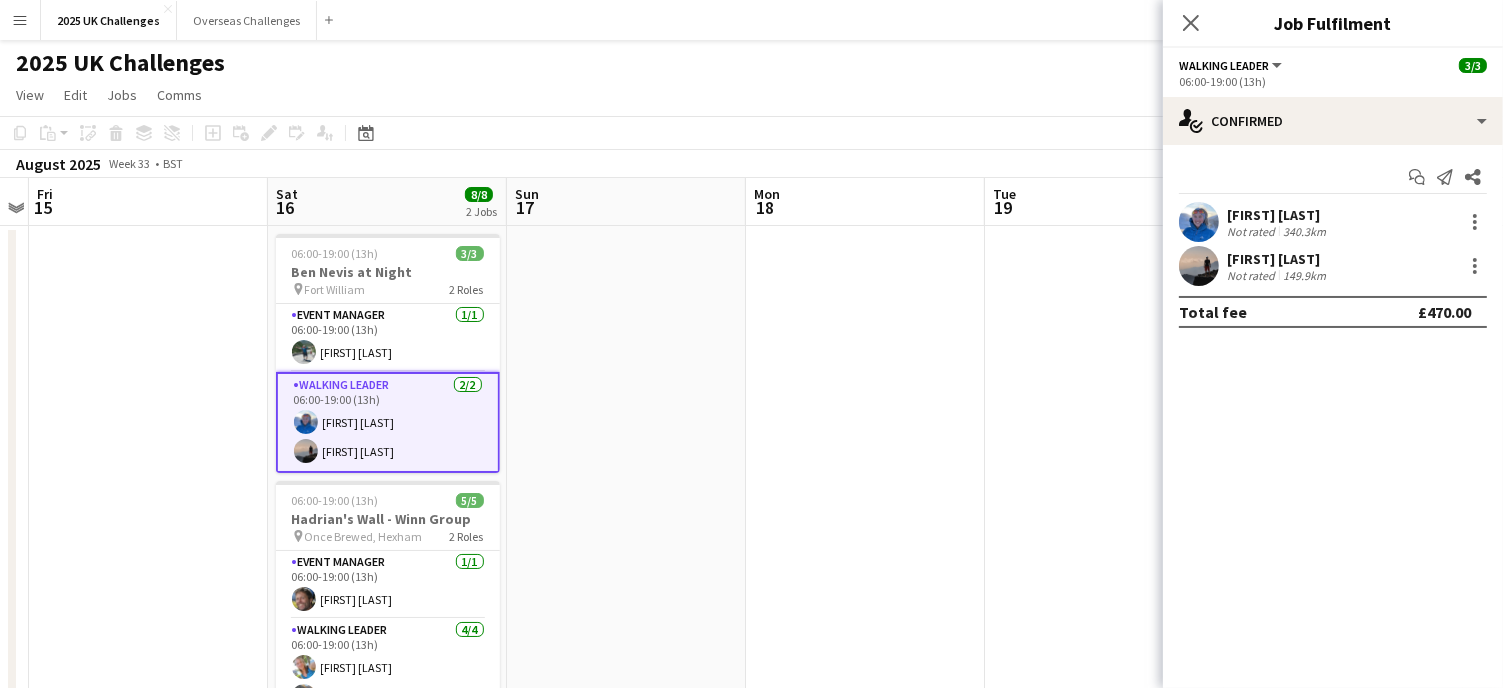 click on "[FIRST] [LAST]" at bounding box center (1278, 215) 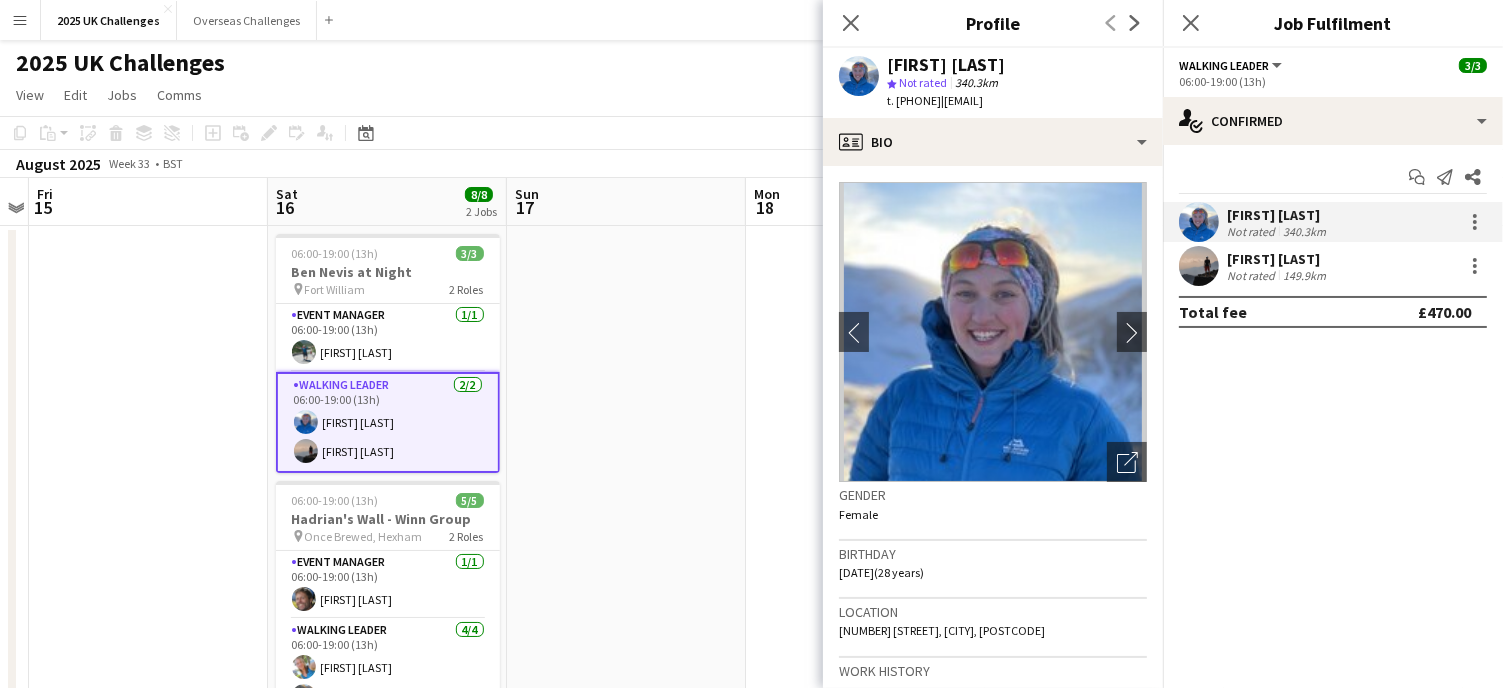 drag, startPoint x: 982, startPoint y: 101, endPoint x: 1159, endPoint y: 101, distance: 177 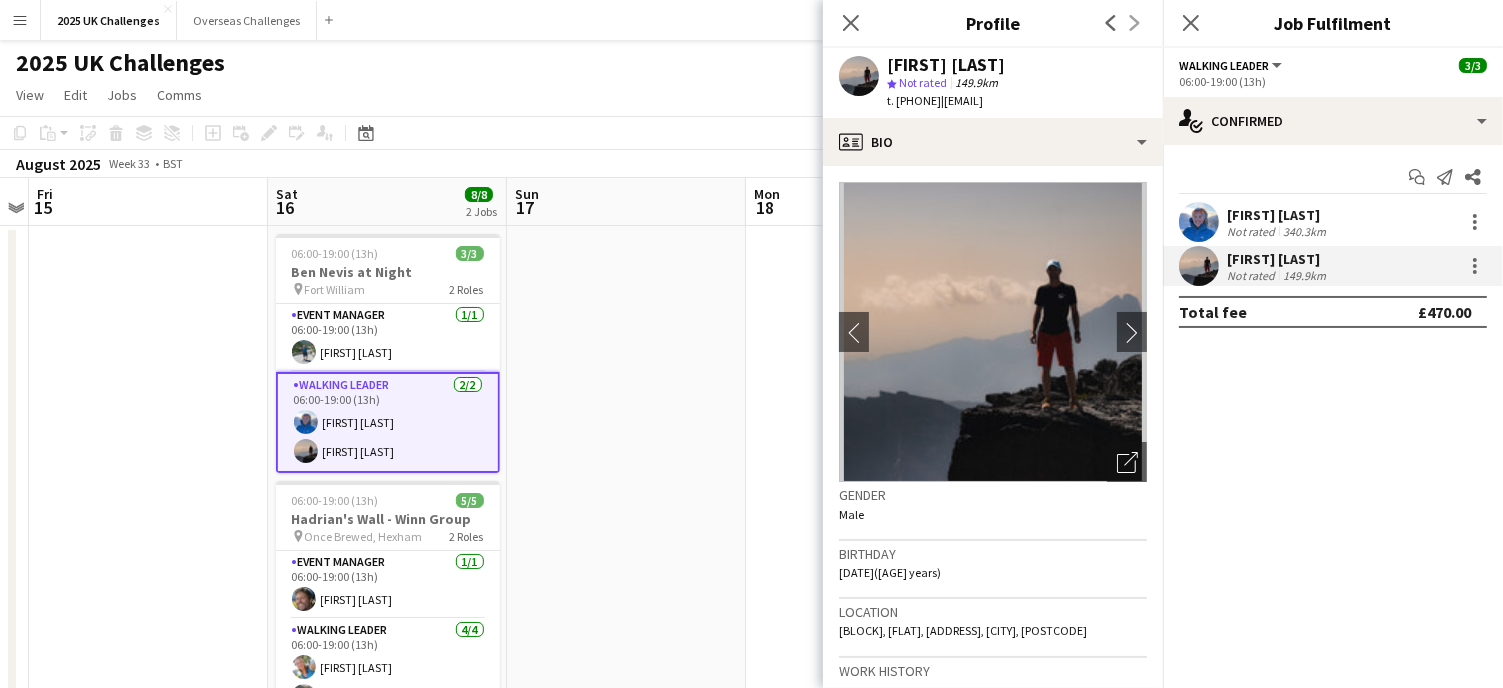 drag, startPoint x: 984, startPoint y: 101, endPoint x: 1134, endPoint y: 101, distance: 150 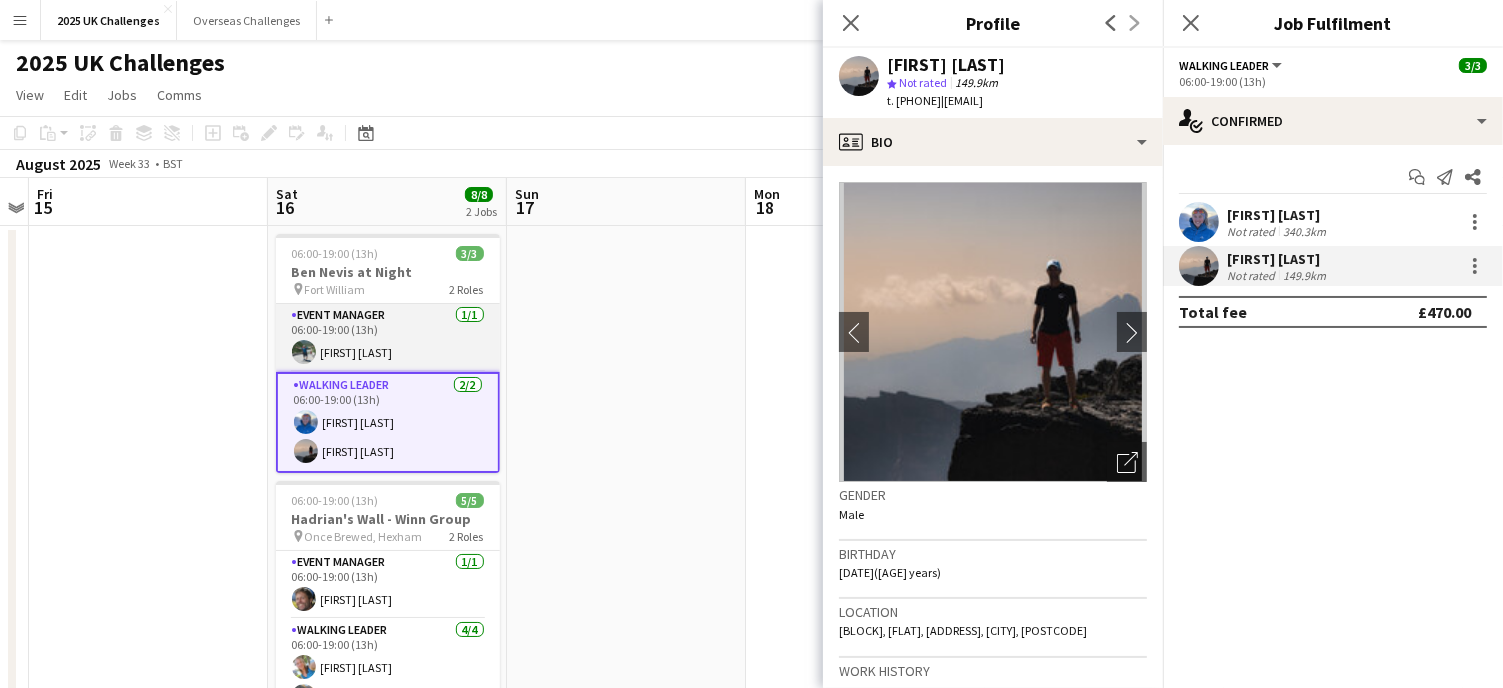click on "Event Manager   1/1   06:00-19:00 (13h)
[FIRST] [LAST]" at bounding box center (388, 338) 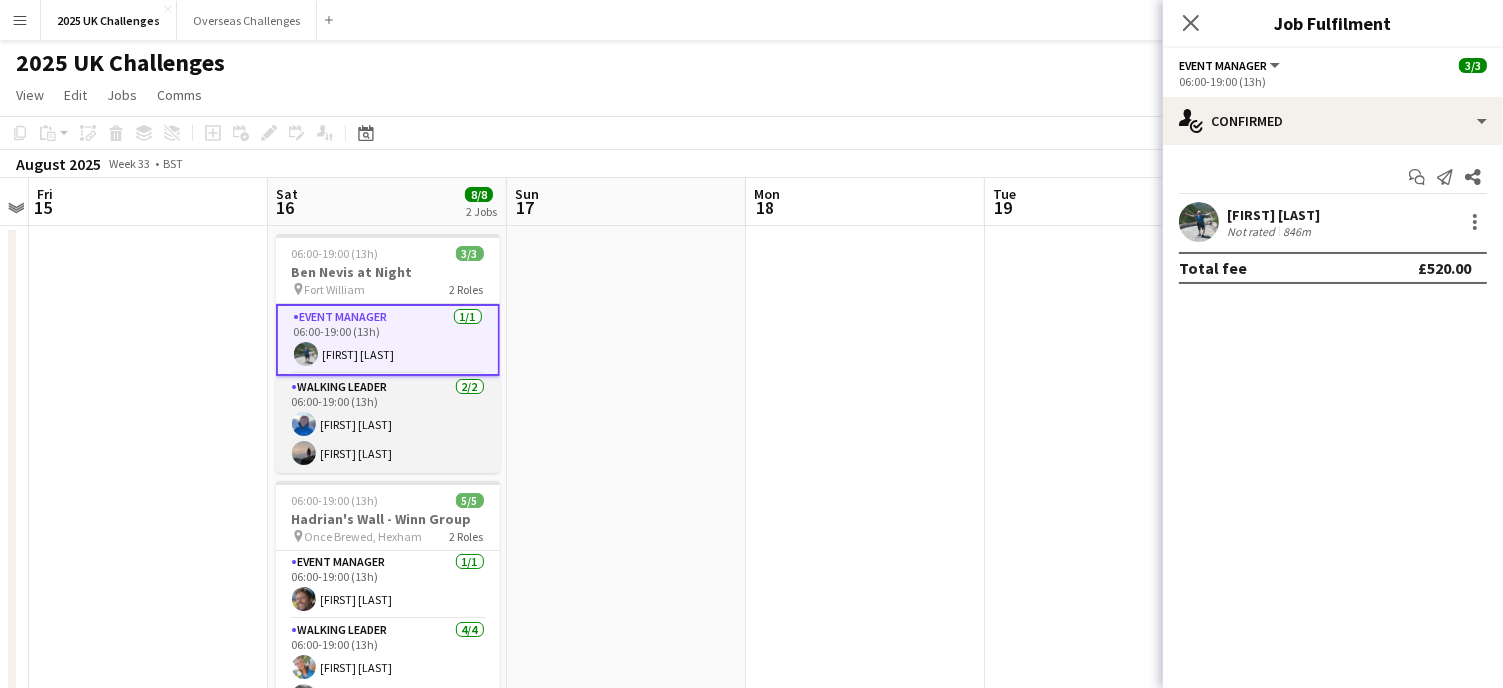 drag, startPoint x: 416, startPoint y: 414, endPoint x: 434, endPoint y: 380, distance: 38.470768 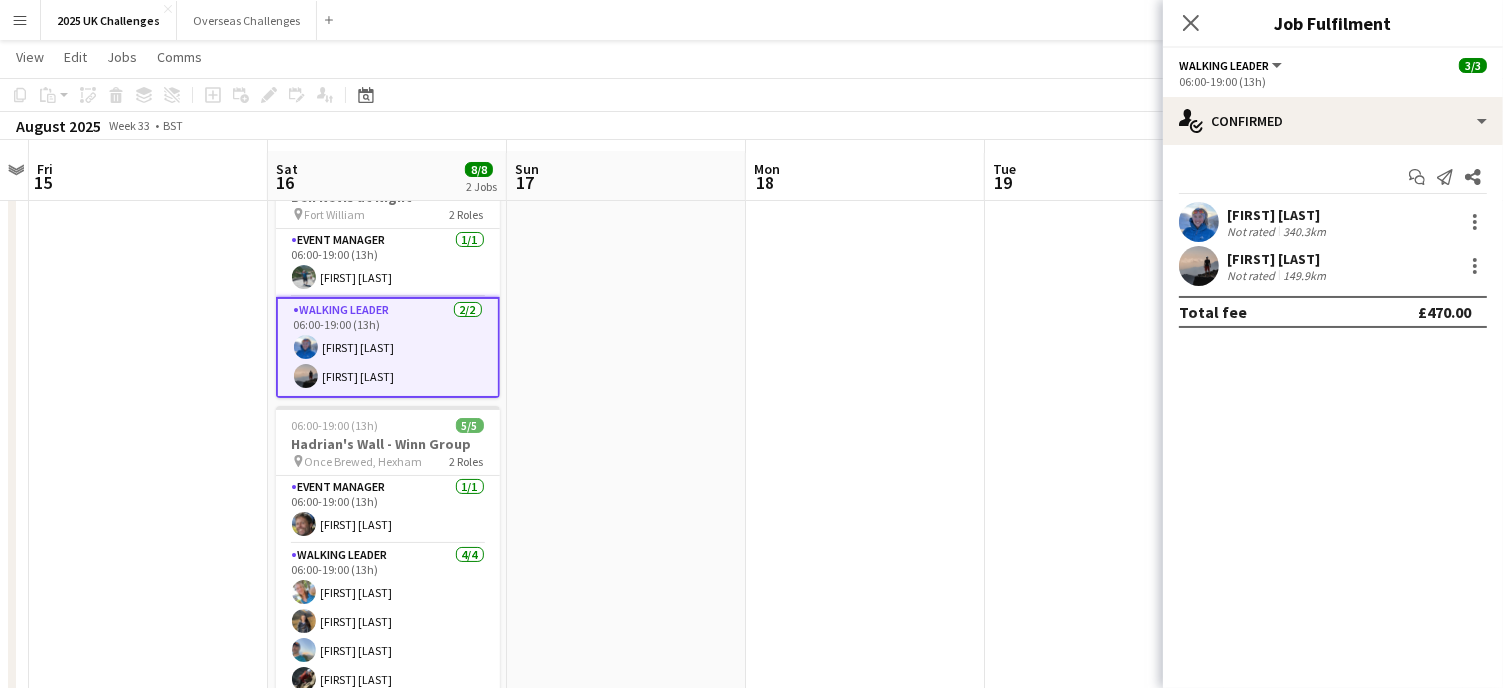 scroll, scrollTop: 100, scrollLeft: 0, axis: vertical 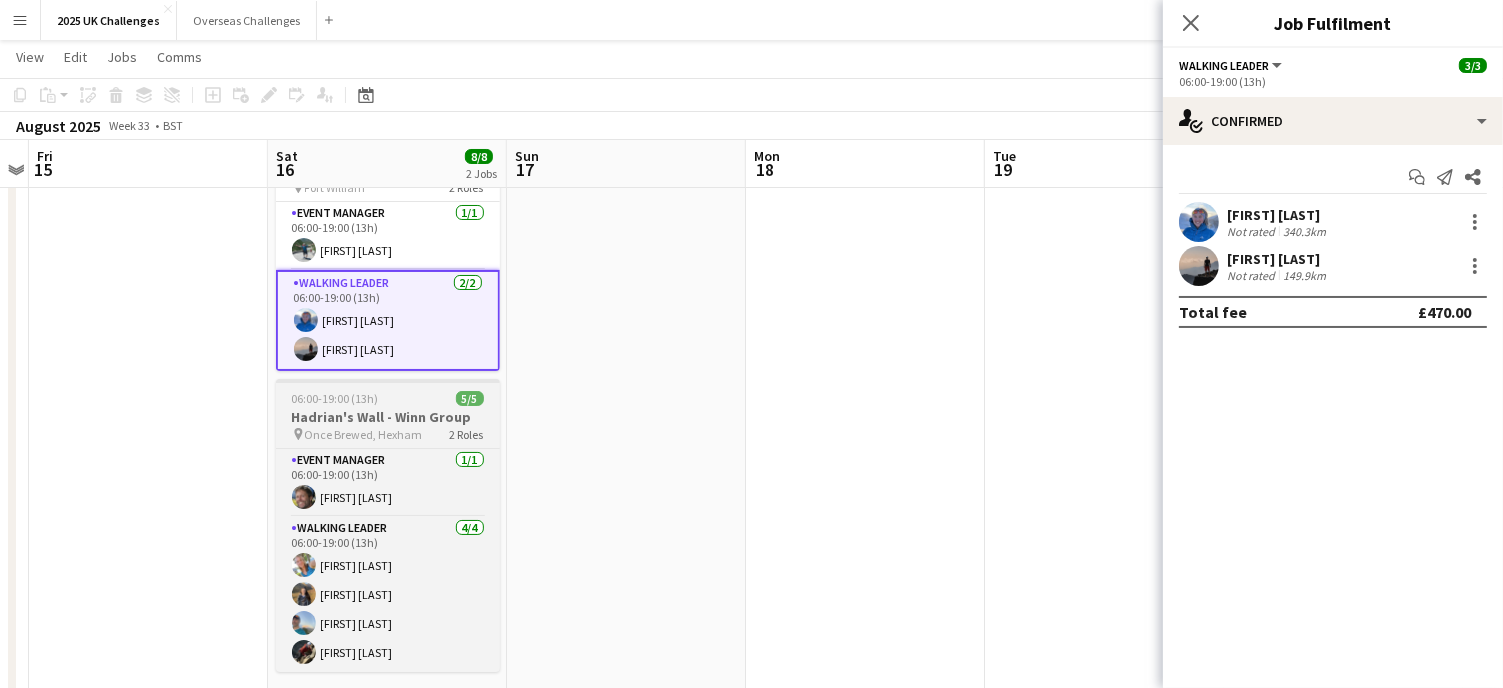 click on "Hadrian's Wall - Winn Group" at bounding box center (388, 417) 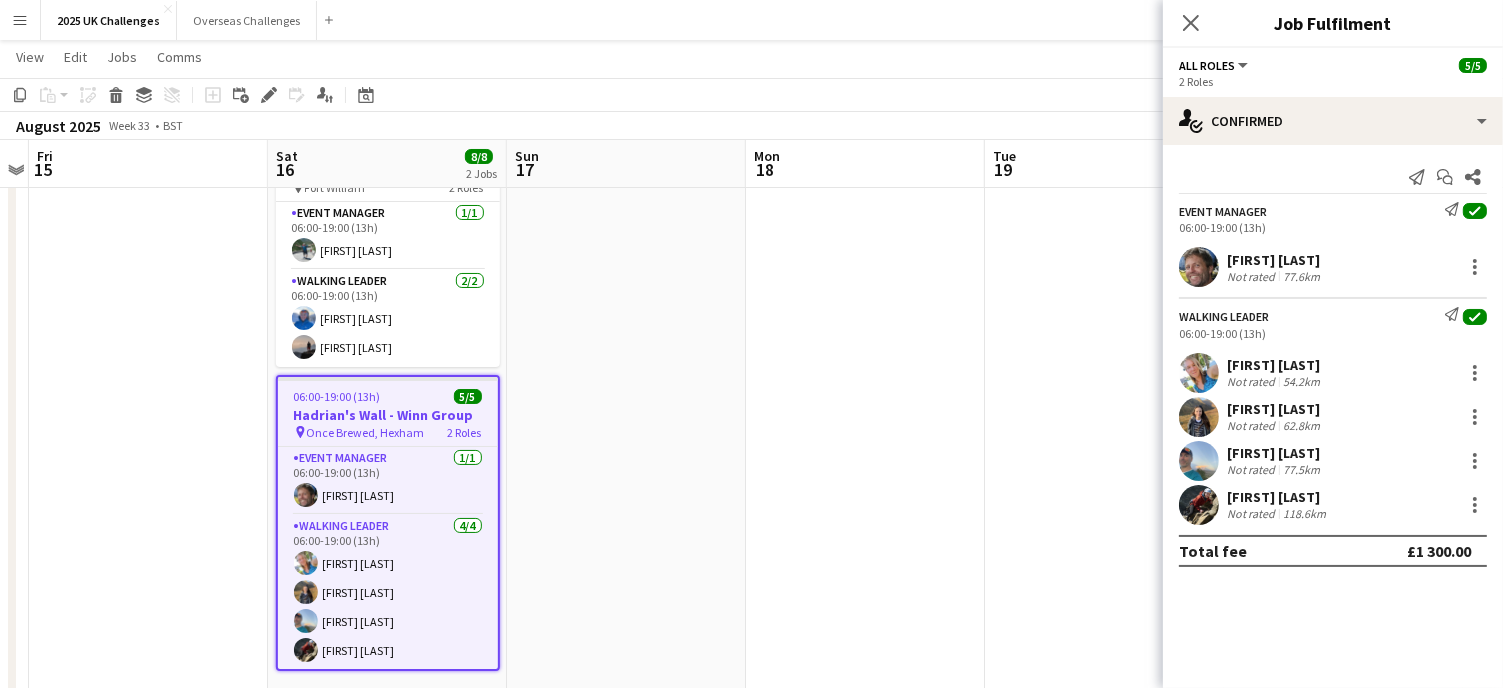 click on "[FIRST] [LAST]" at bounding box center (1275, 260) 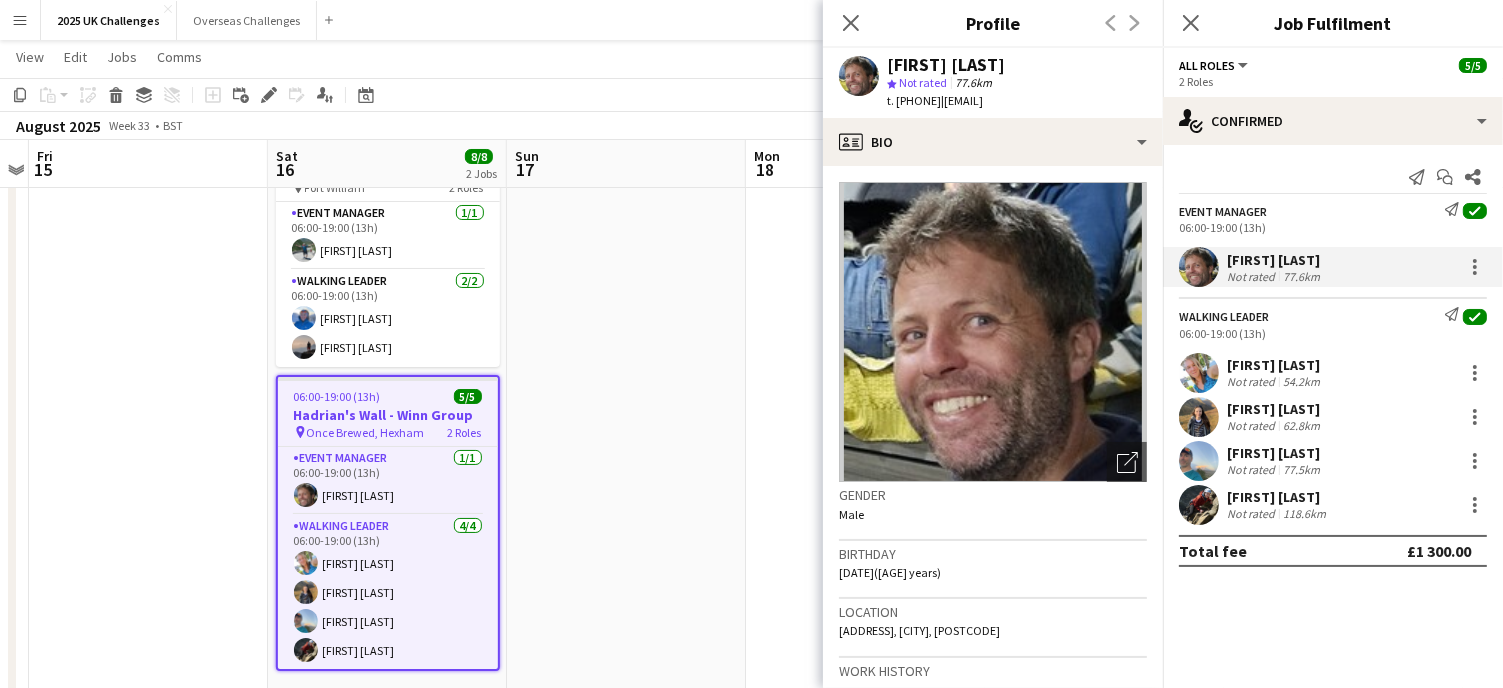 drag, startPoint x: 986, startPoint y: 98, endPoint x: 1148, endPoint y: 99, distance: 162.00308 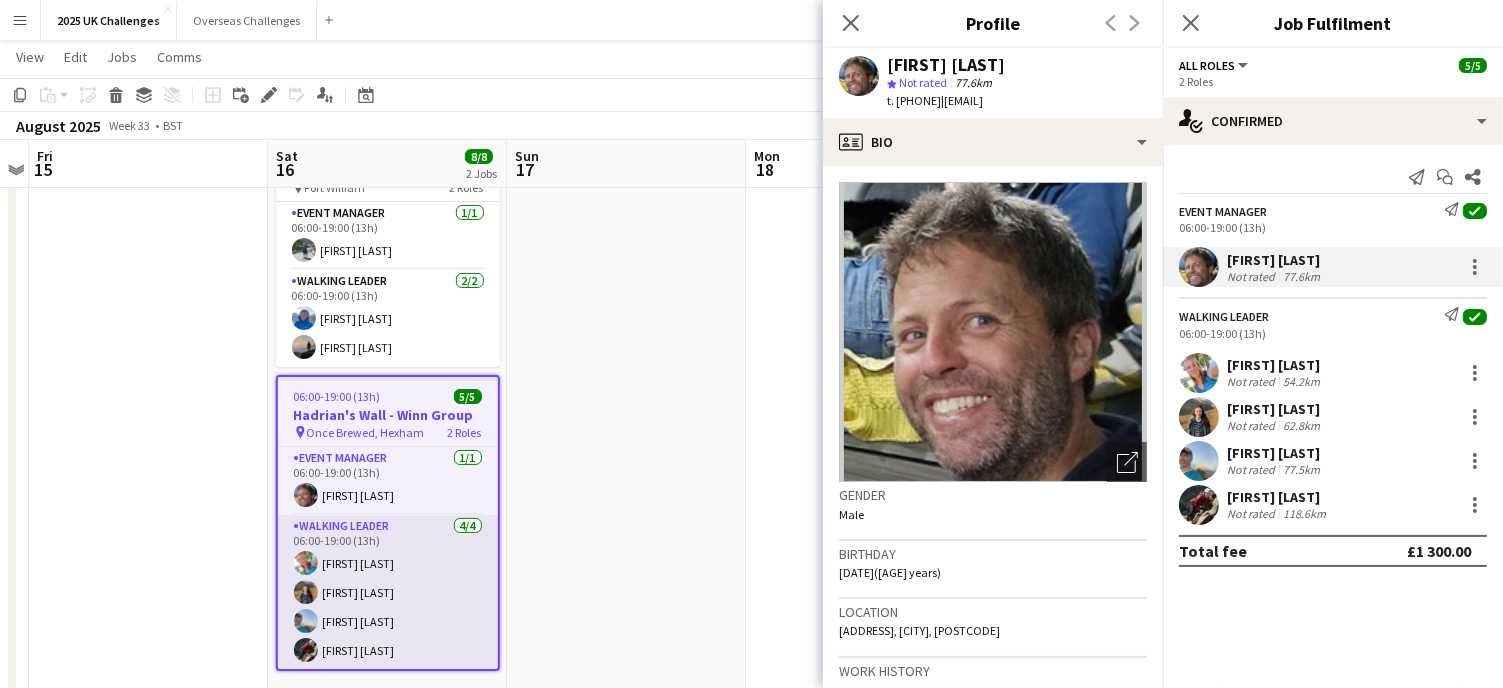 click on "Walking Leader   4/4   06:00-19:00 (13h)
[FIRST] [LAST] [FIRST] [LAST] [FIRST] [LAST] [FIRST] [LAST]" at bounding box center [388, 592] 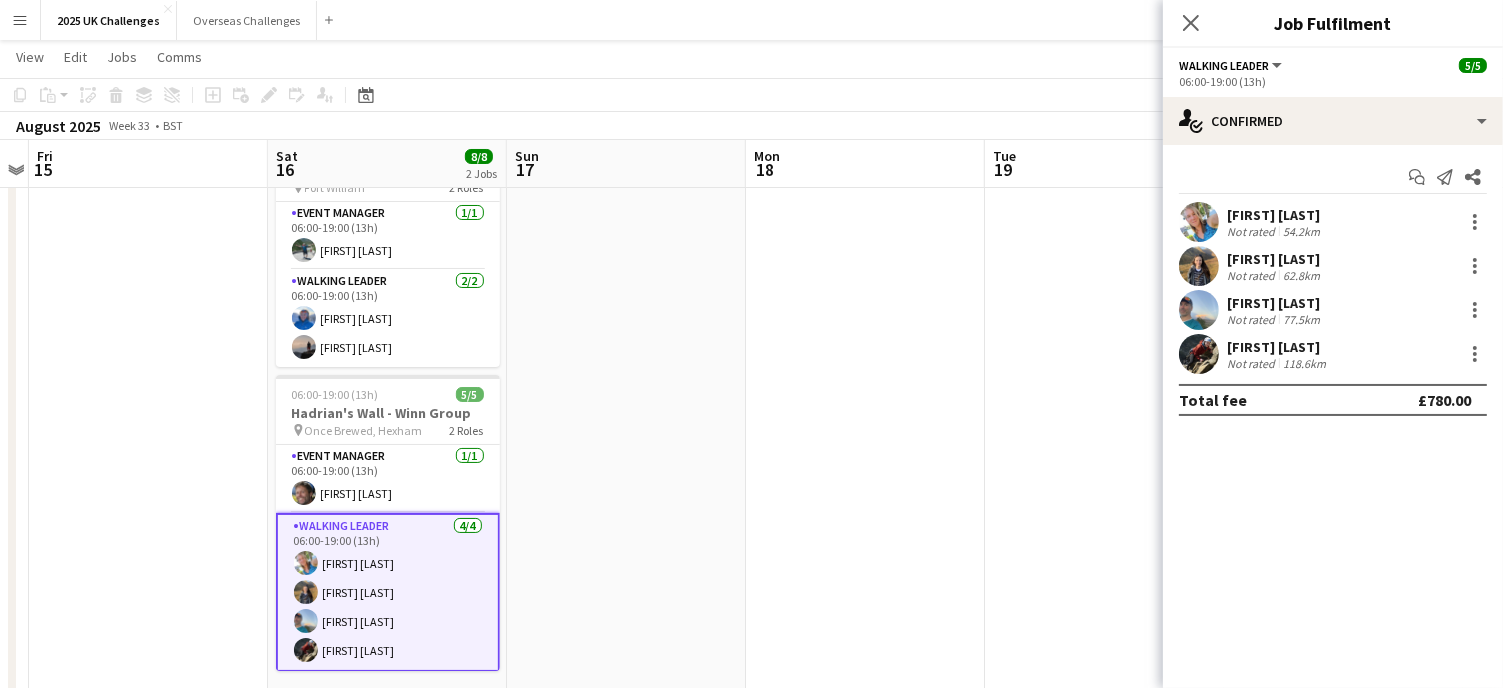 click on "Start chat
Send notification
Share
[FIRST] [LAST]   Not rated   54.2km   [FIRST] [LAST]   Not rated   62.8km   [FIRST] [LAST]   Not rated   77.5km   [FIRST] [LAST]   Not rated   118.6km   Total fee   £780.00" at bounding box center [1333, 288] 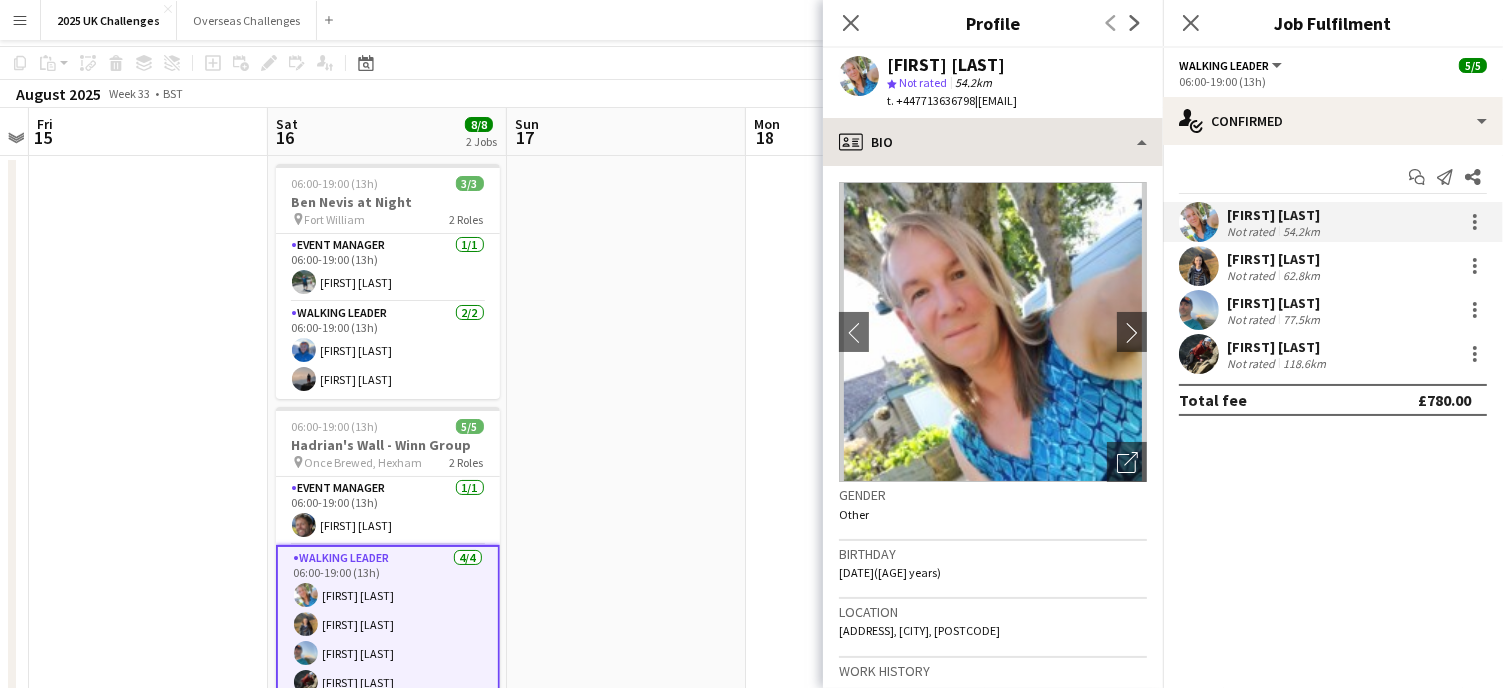 scroll, scrollTop: 0, scrollLeft: 0, axis: both 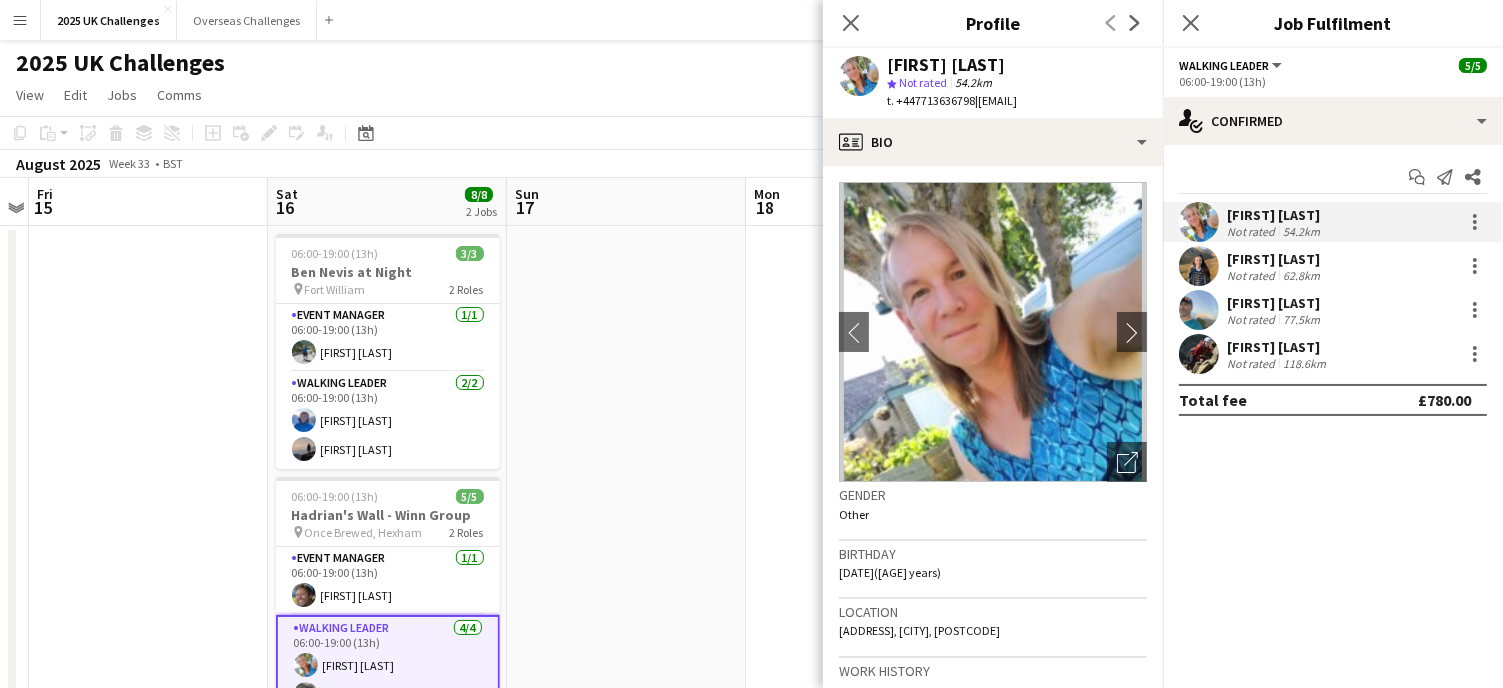 drag, startPoint x: 980, startPoint y: 102, endPoint x: 1080, endPoint y: 121, distance: 101.788994 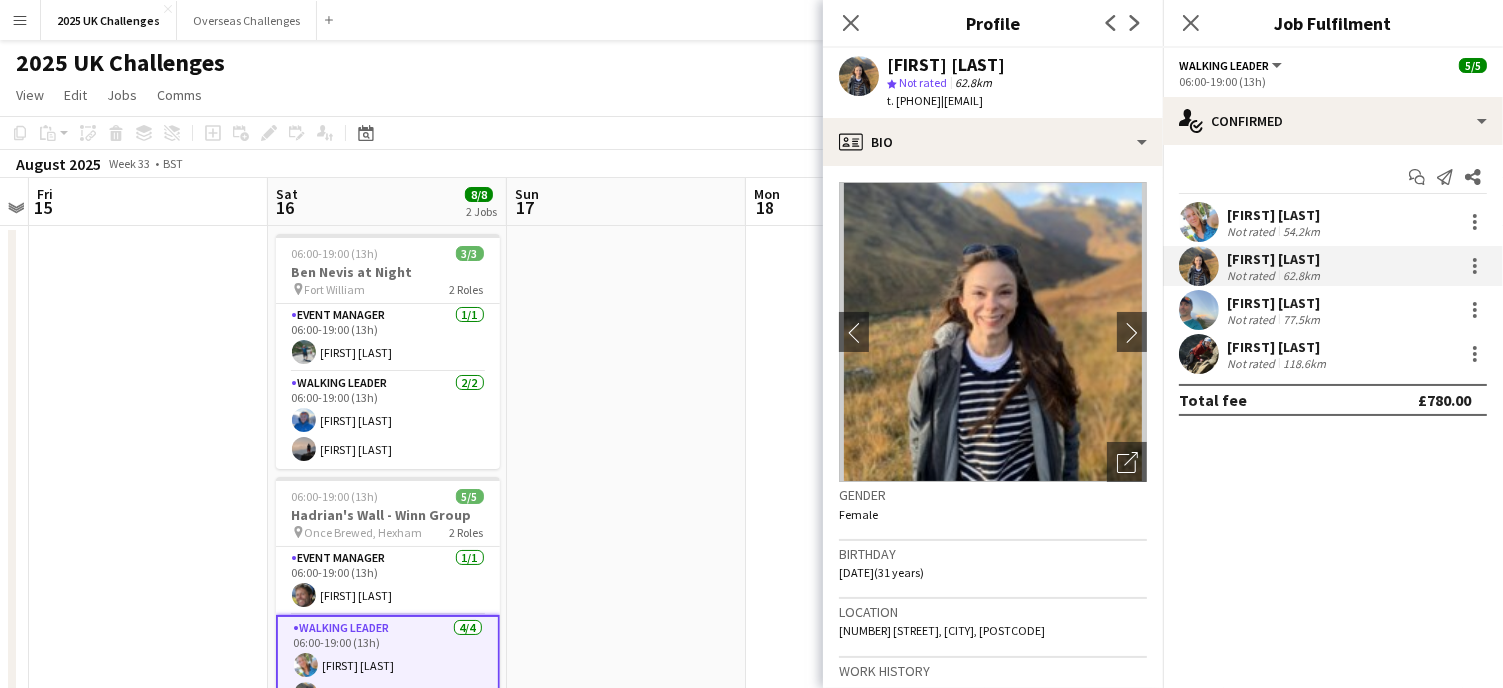 drag, startPoint x: 982, startPoint y: 102, endPoint x: 1120, endPoint y: 103, distance: 138.00362 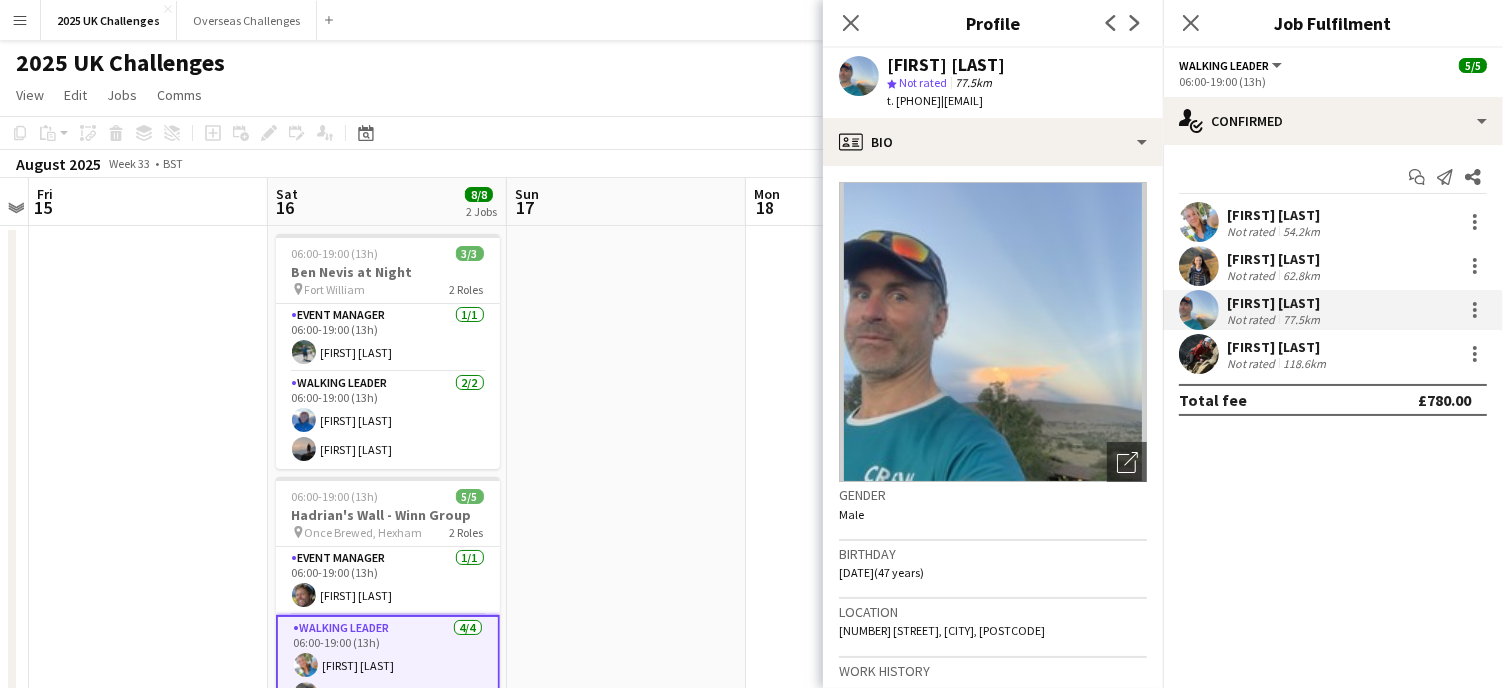 drag, startPoint x: 982, startPoint y: 102, endPoint x: 1140, endPoint y: 105, distance: 158.02847 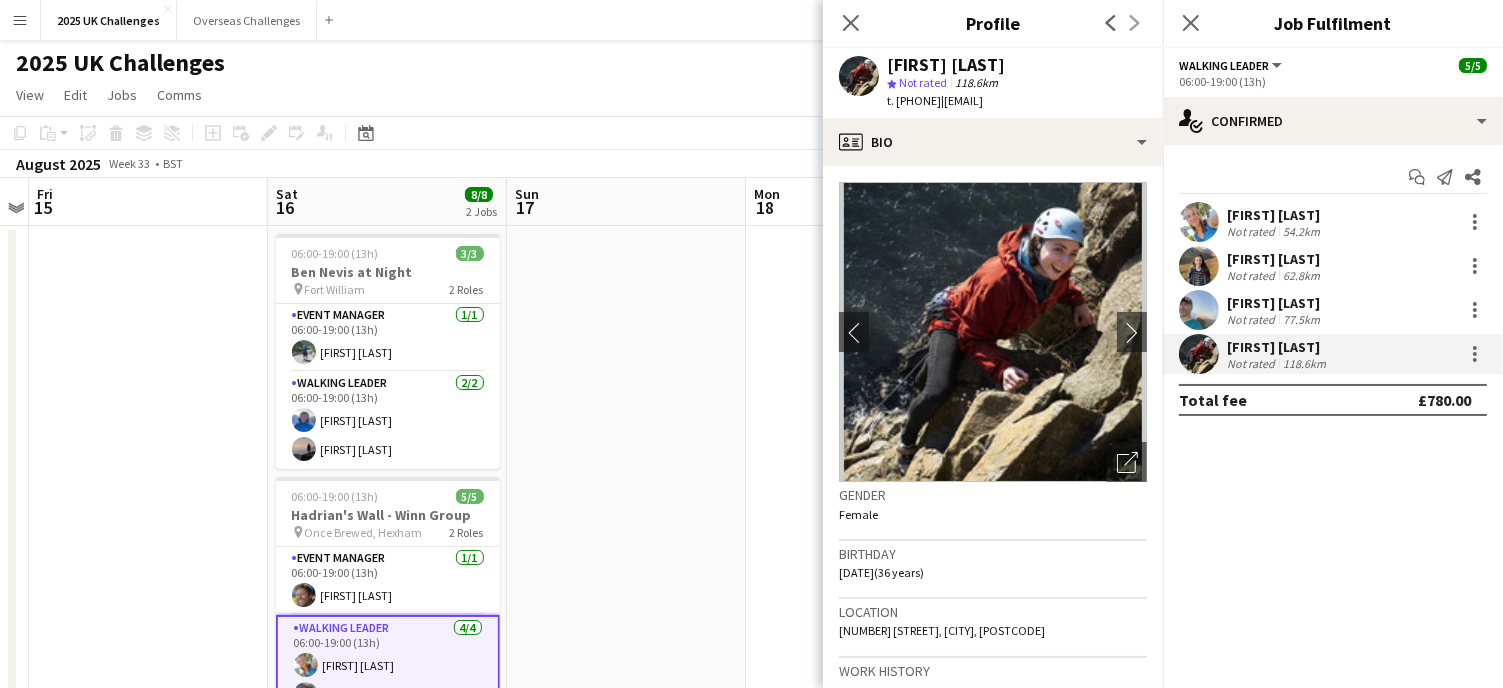 drag, startPoint x: 984, startPoint y: 102, endPoint x: 1146, endPoint y: 105, distance: 162.02777 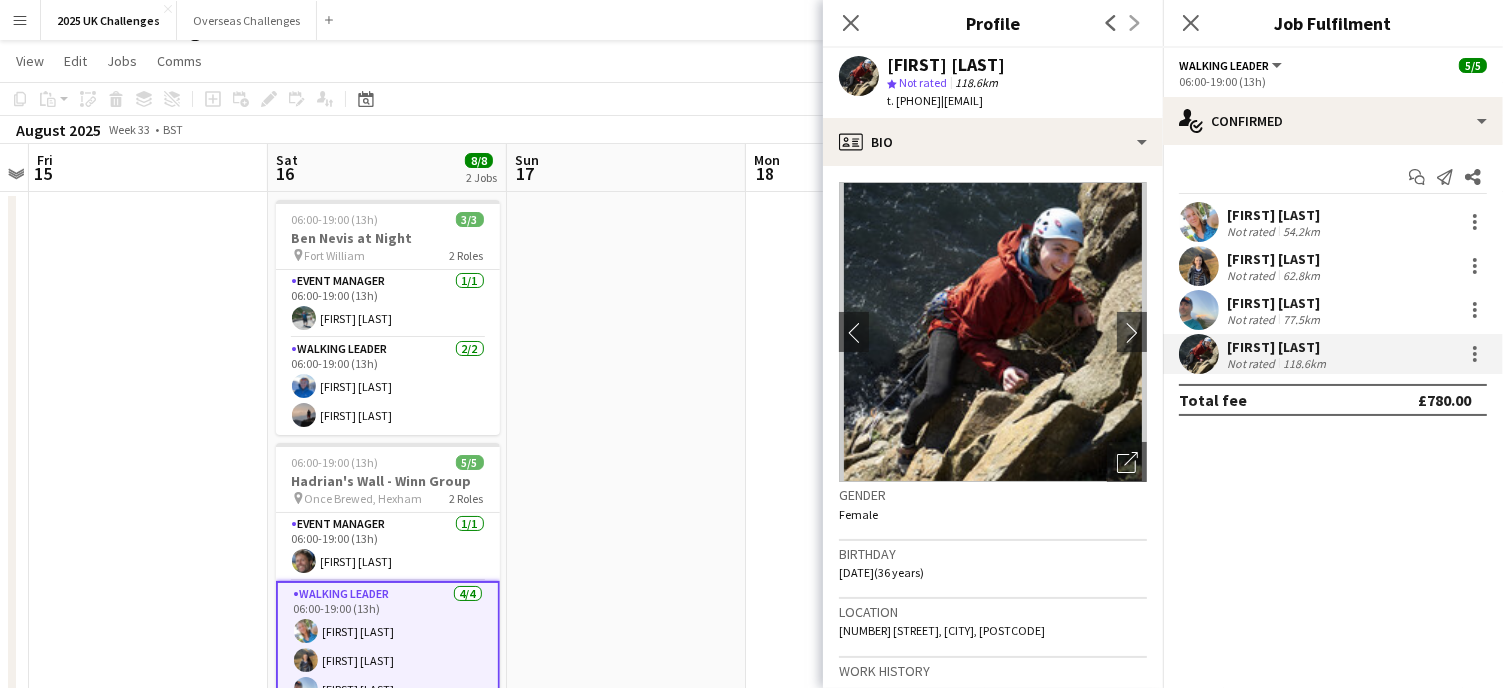 scroll, scrollTop: 0, scrollLeft: 0, axis: both 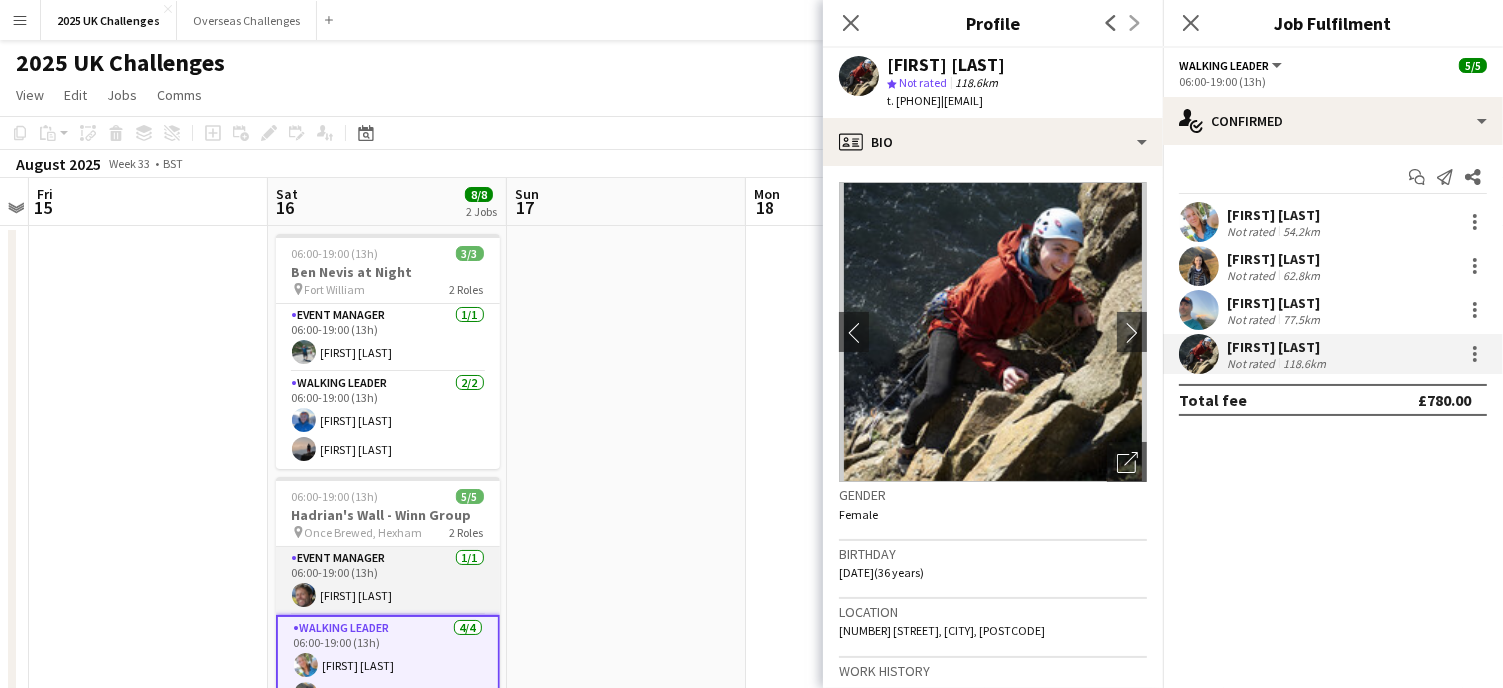 click on "Event Manager   1/1   06:00-19:00 (13h)
[FIRST] [LAST]" at bounding box center (388, 581) 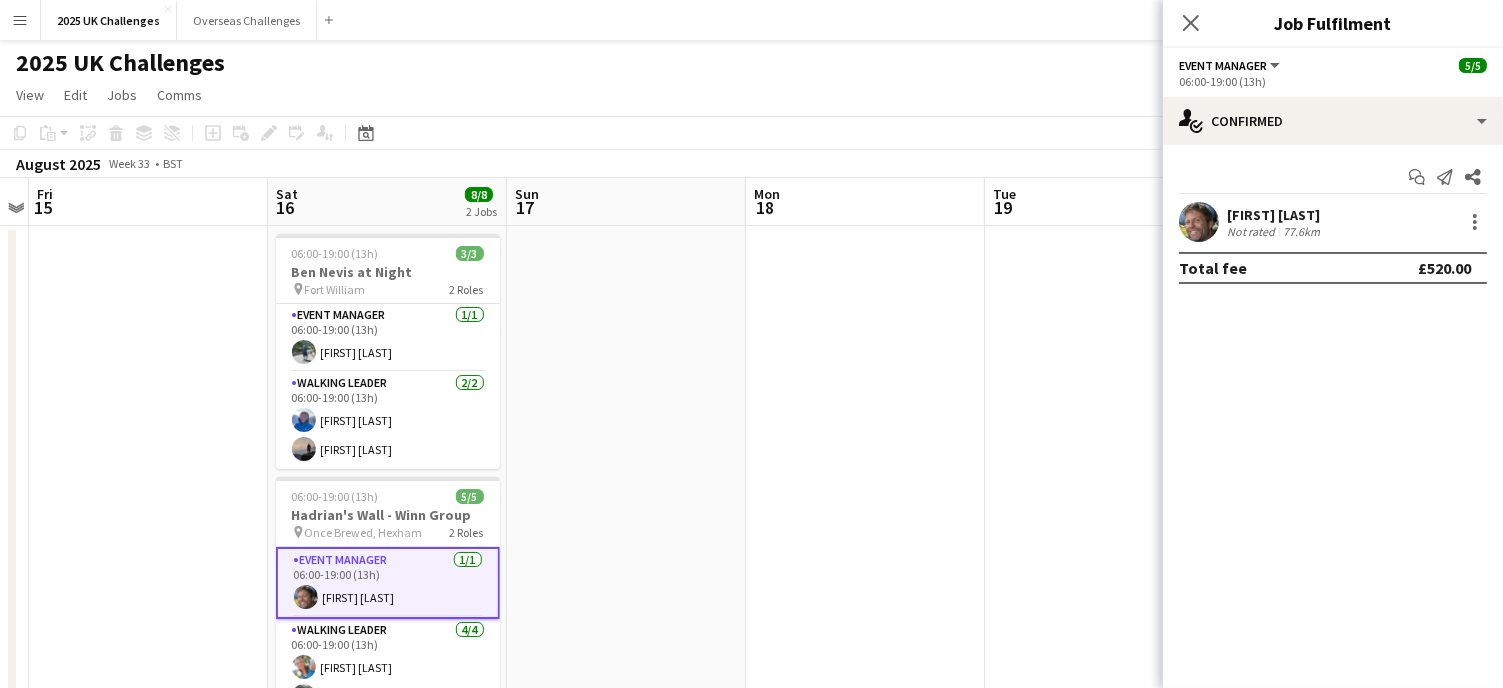 click on "[FIRST] [LAST]   Not rated   77.6km" at bounding box center (1333, 222) 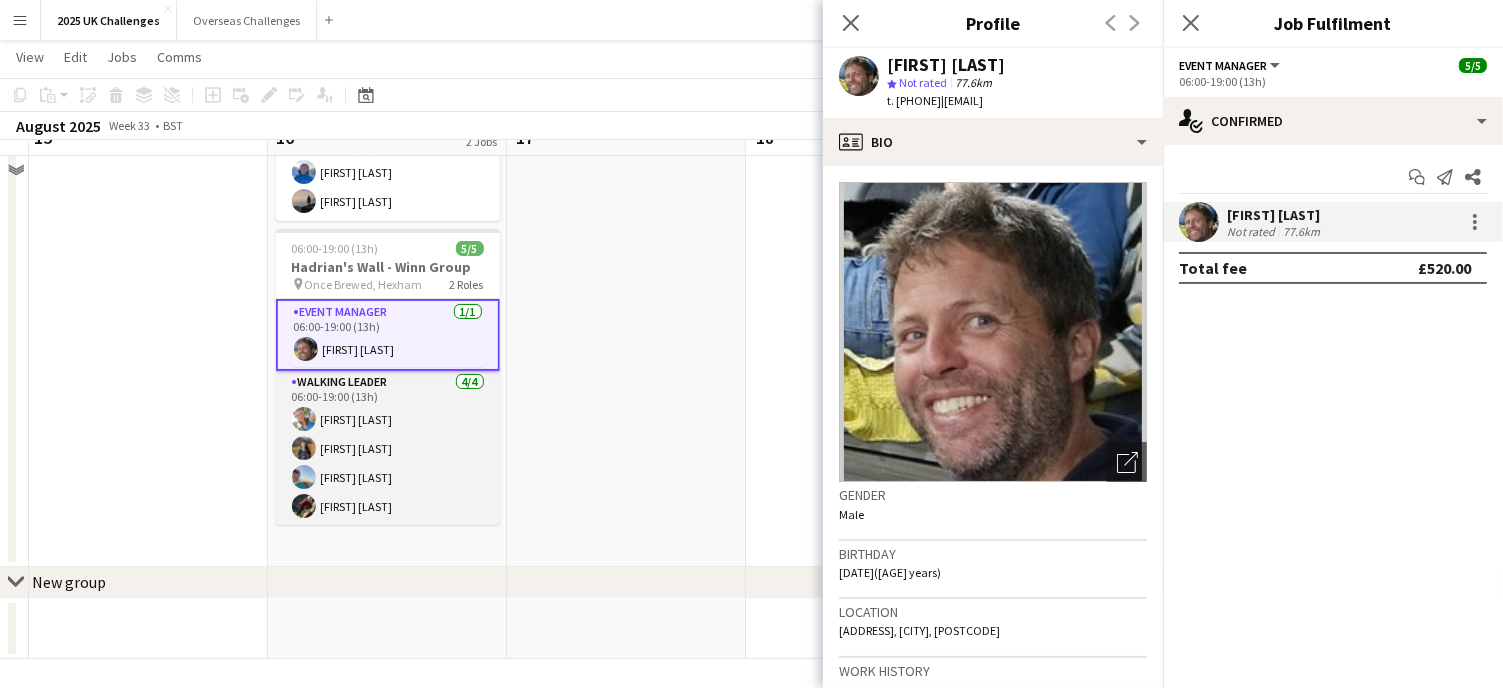 scroll, scrollTop: 250, scrollLeft: 0, axis: vertical 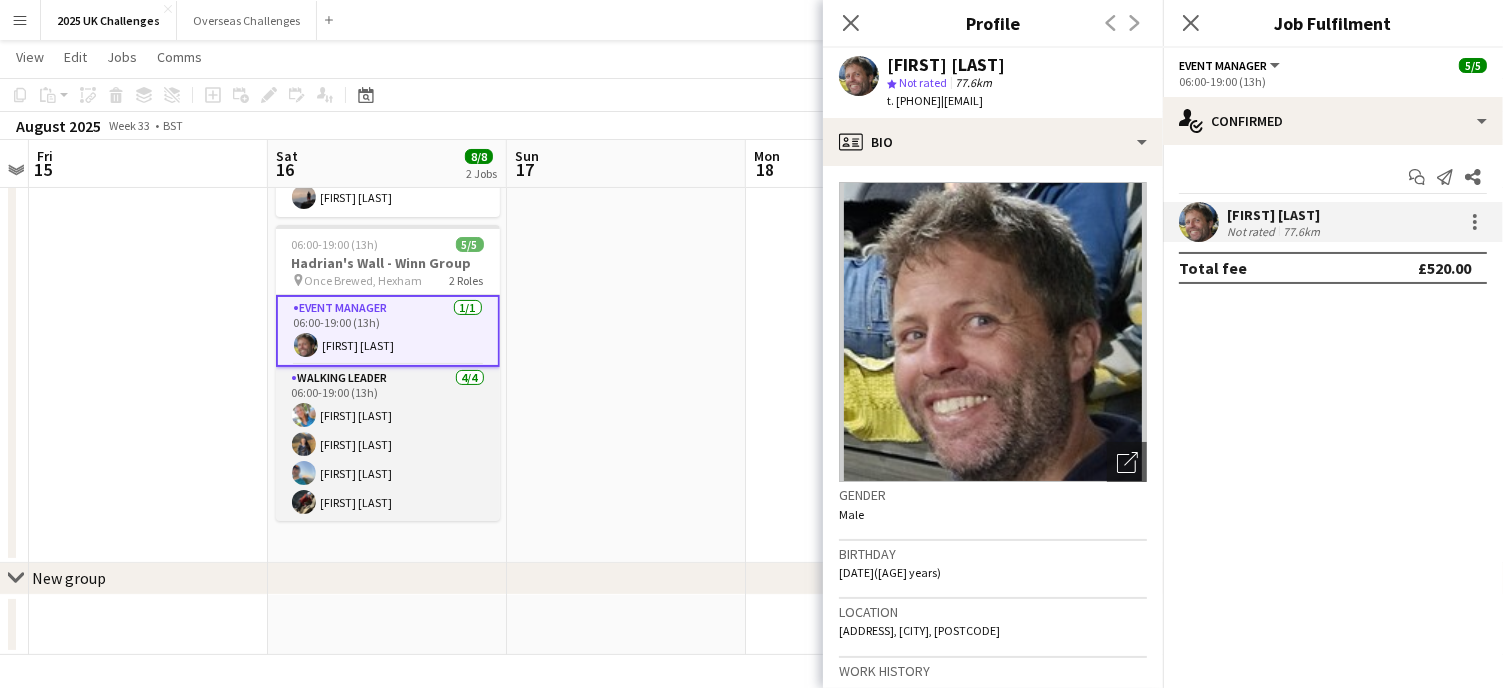 click on "Walking Leader   4/4   06:00-19:00 (13h)
[FIRST] [LAST] [FIRST] [LAST] [FIRST] [LAST] [FIRST] [LAST]" at bounding box center (388, 444) 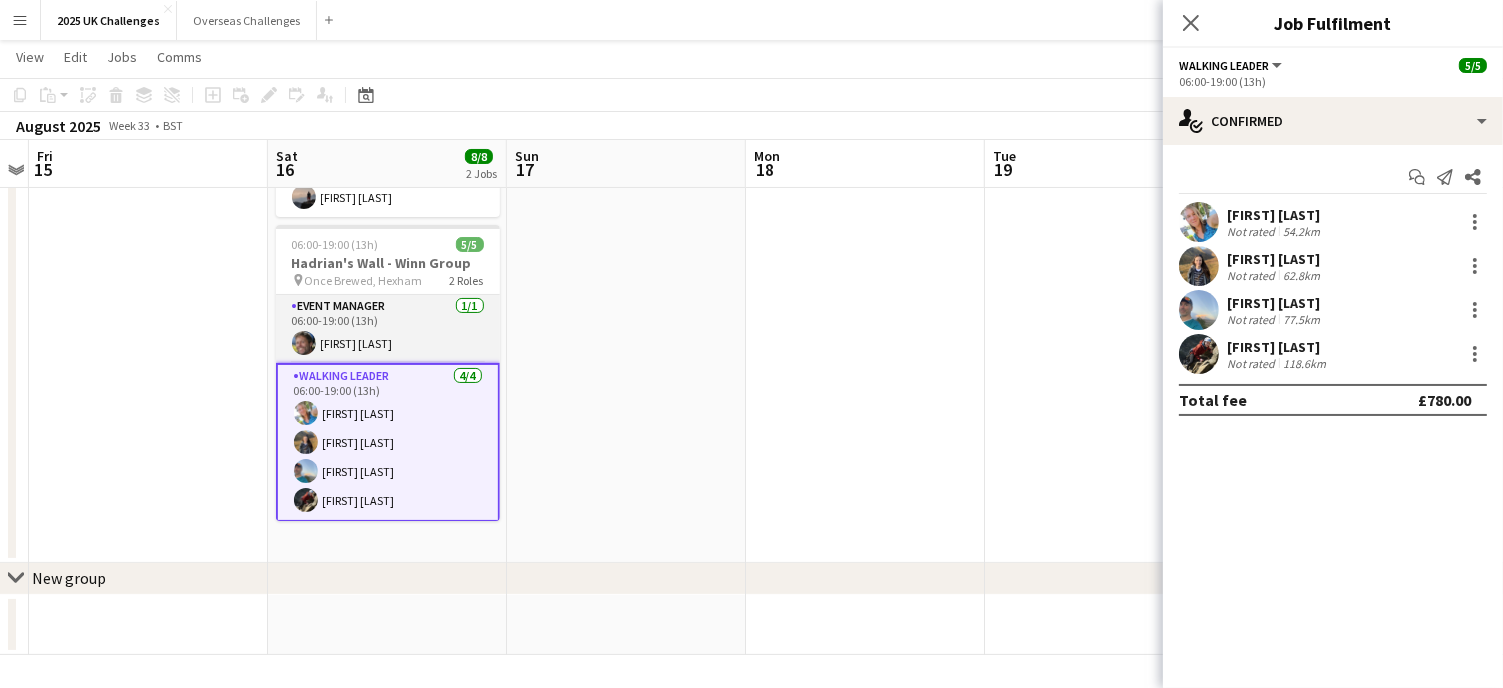 click on "Event Manager   1/1   06:00-19:00 (13h)
[FIRST] [LAST]" at bounding box center (388, 329) 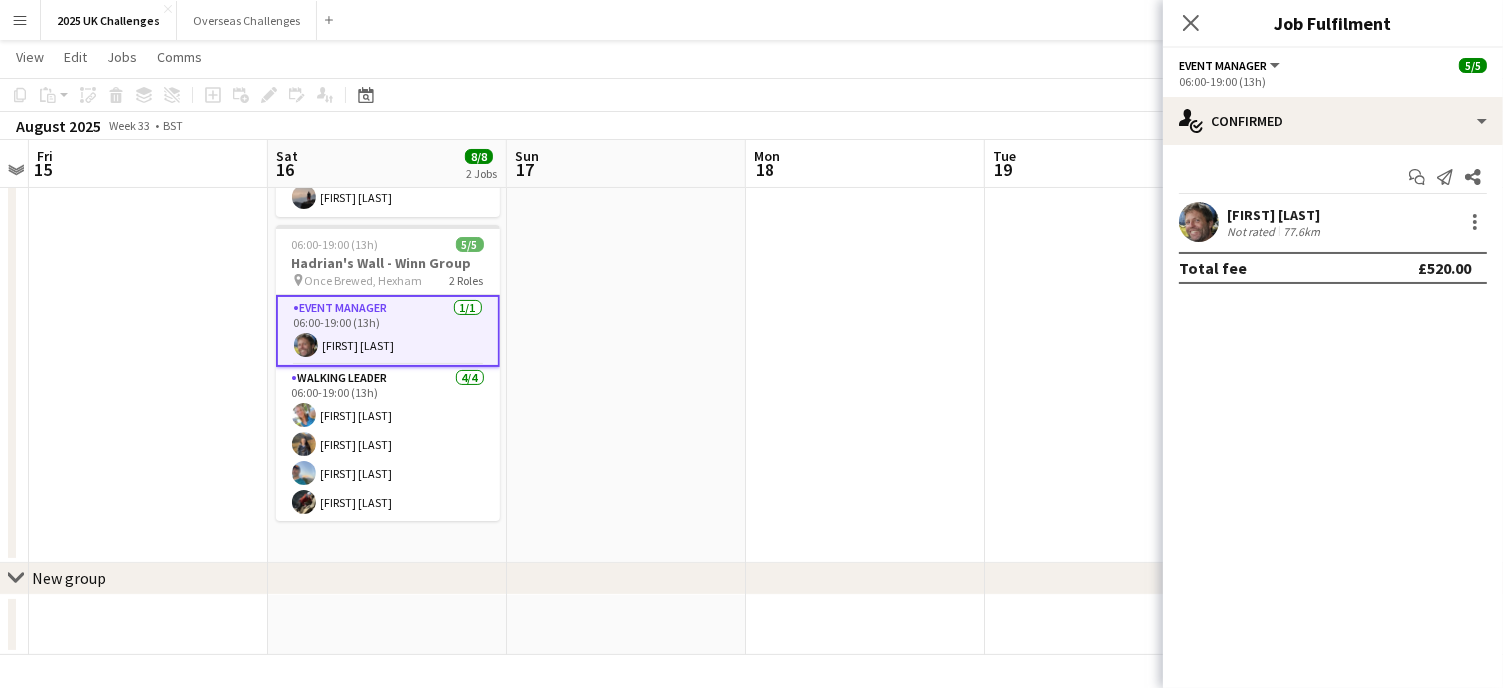 click on "[FIRST] [LAST]" at bounding box center [1275, 215] 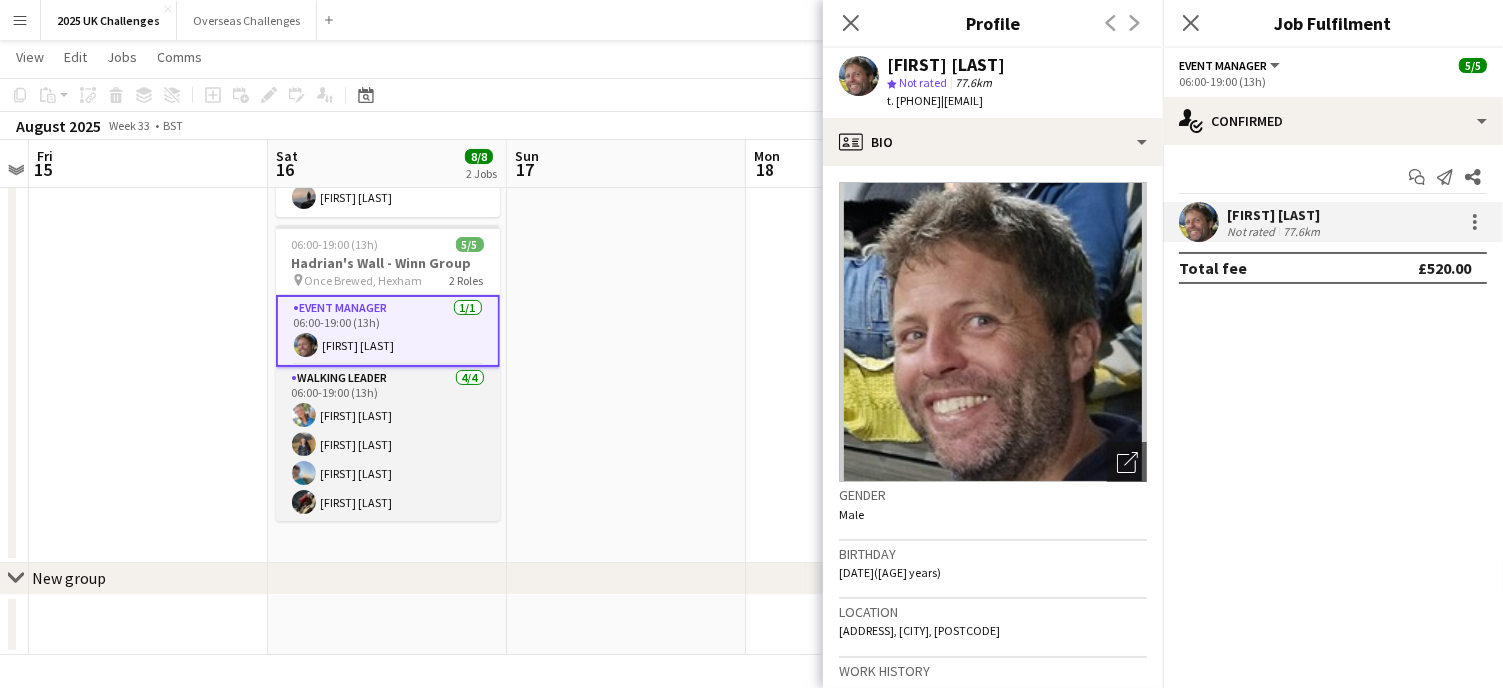 click on "Walking Leader   4/4   06:00-19:00 (13h)
[FIRST] [LAST] [FIRST] [LAST] [FIRST] [LAST] [FIRST] [LAST]" at bounding box center [388, 444] 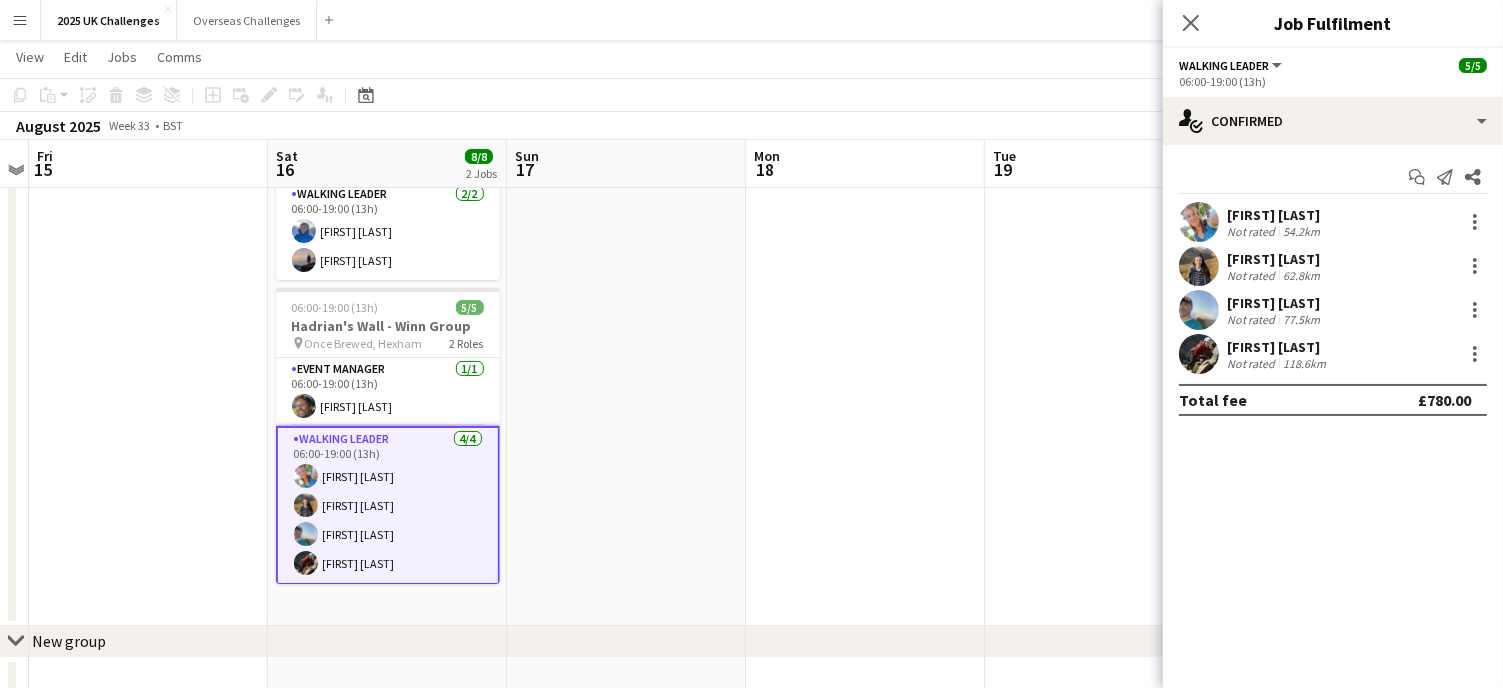 scroll, scrollTop: 250, scrollLeft: 0, axis: vertical 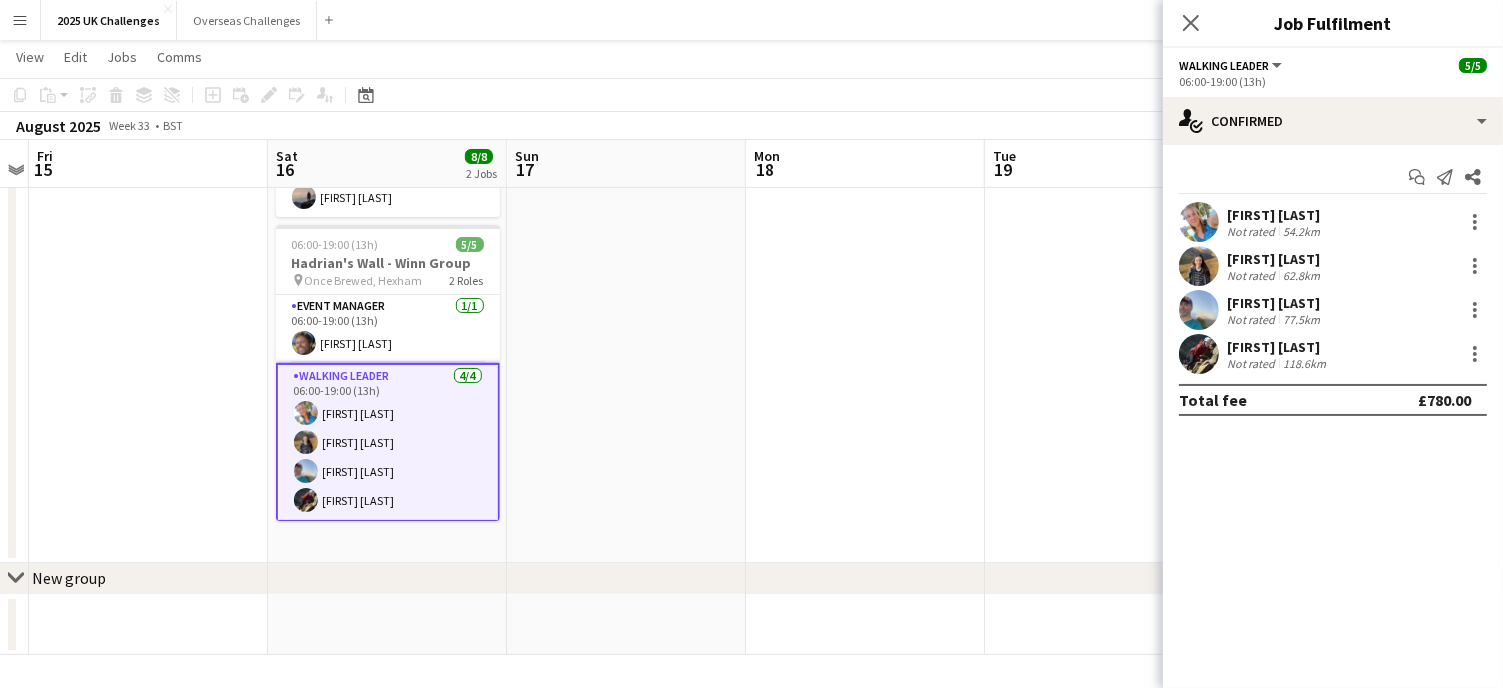 click on "06:00-19:00 (13h)    5/5" at bounding box center (388, 244) 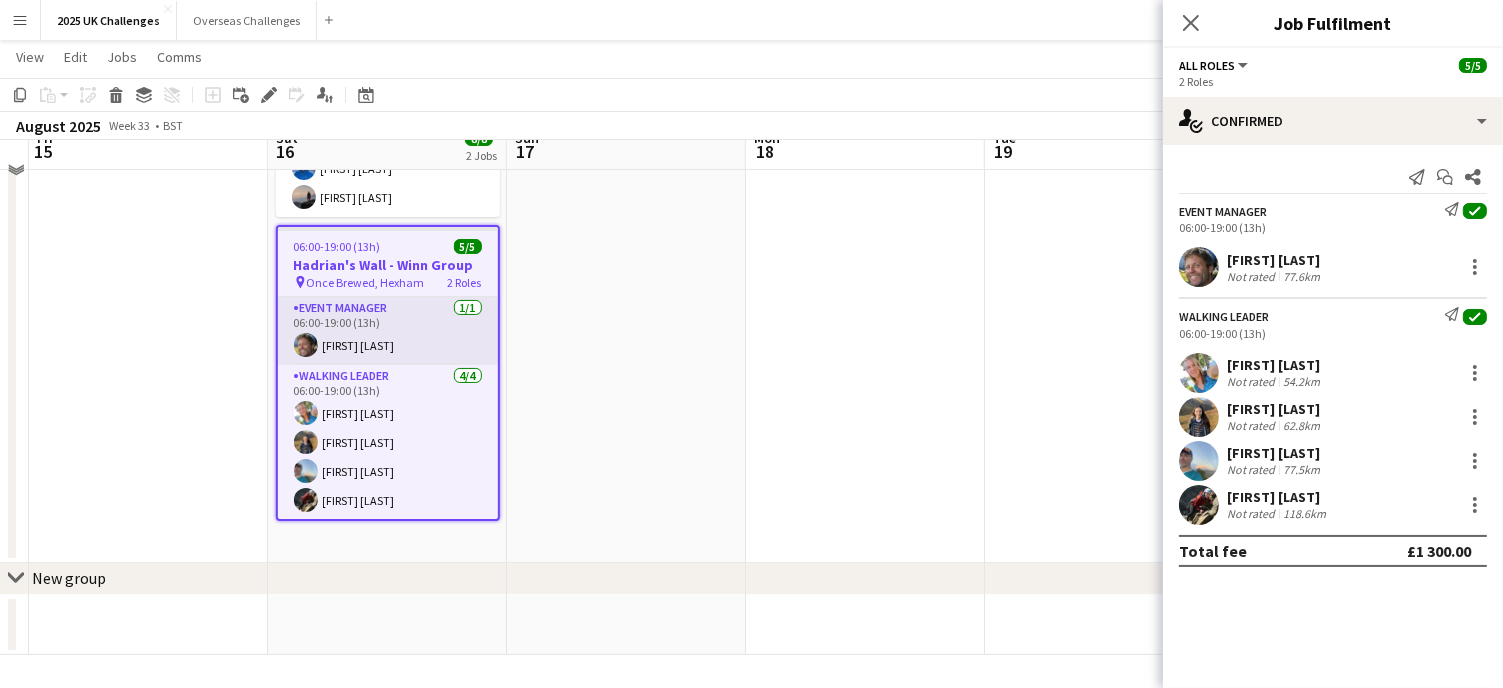 scroll, scrollTop: 0, scrollLeft: 0, axis: both 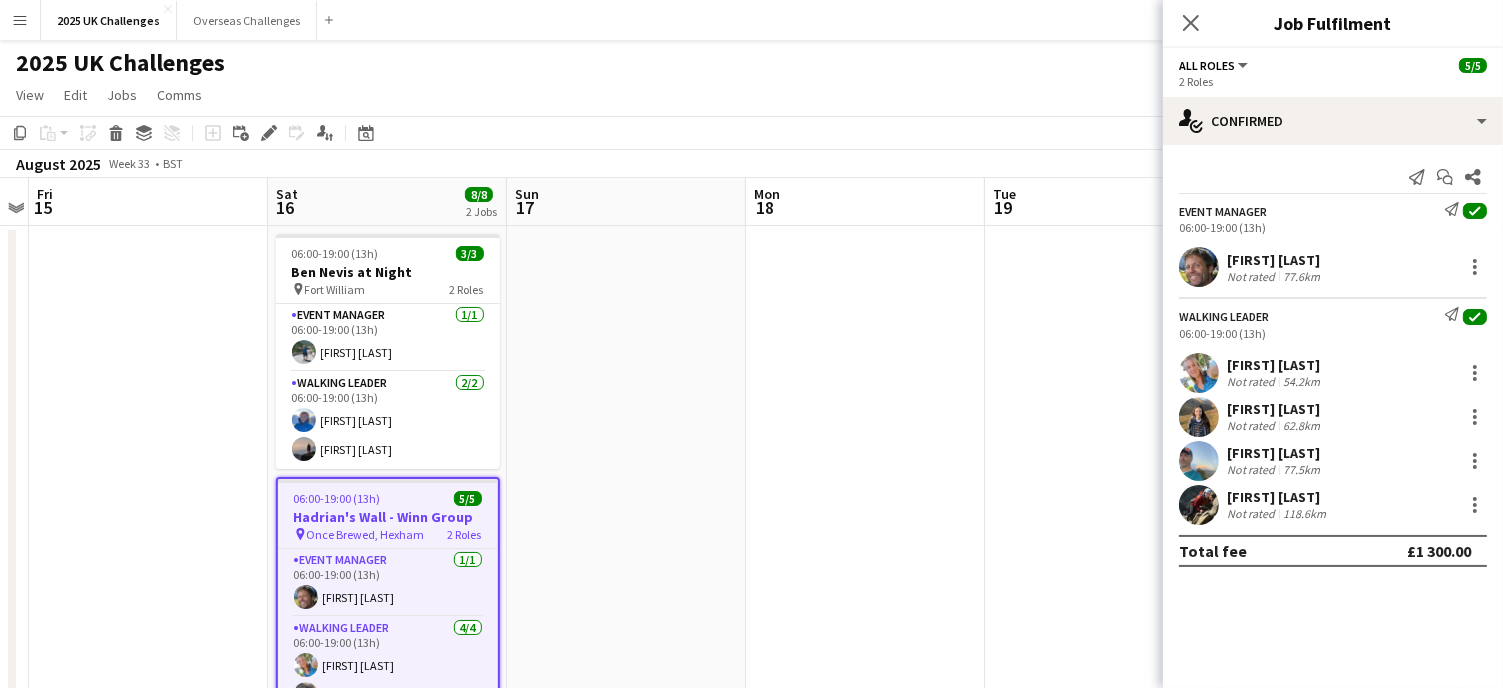 click at bounding box center (626, 520) 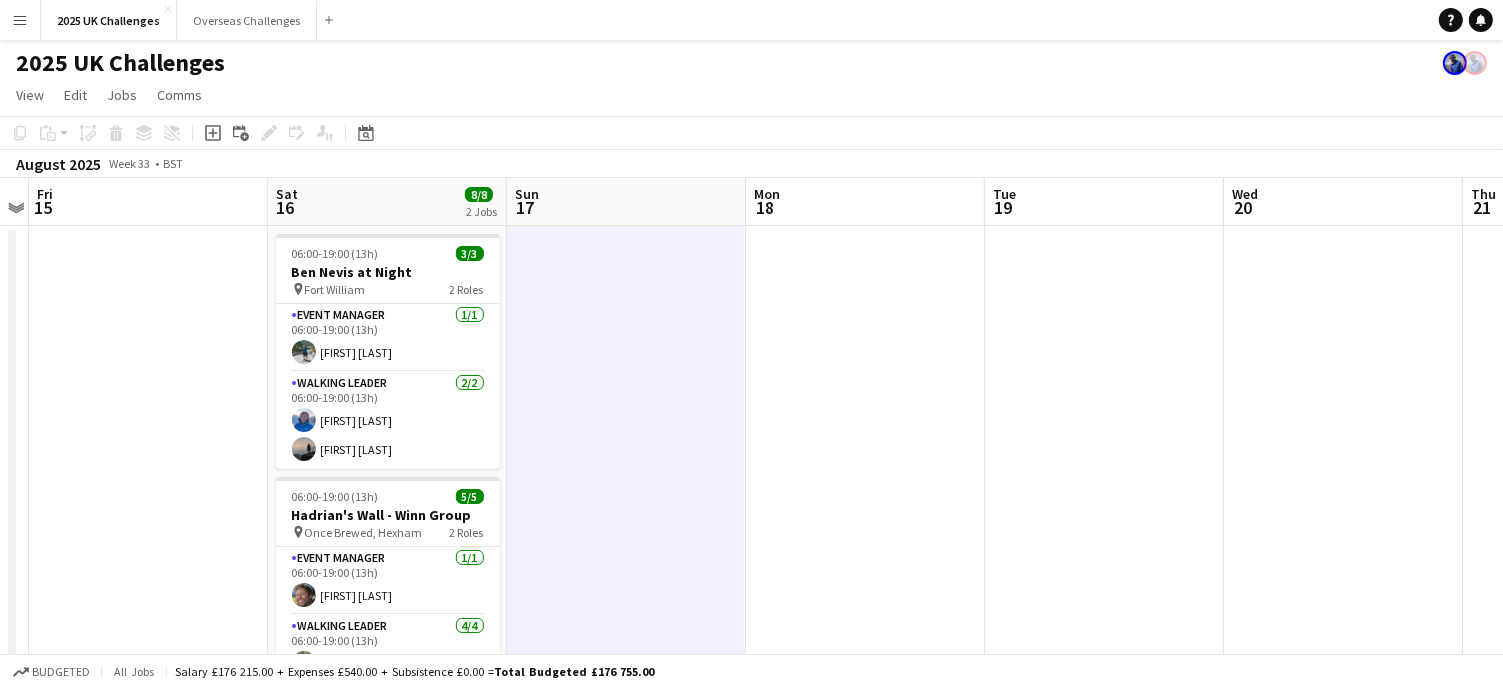 drag, startPoint x: 1000, startPoint y: 385, endPoint x: 873, endPoint y: 345, distance: 133.15028 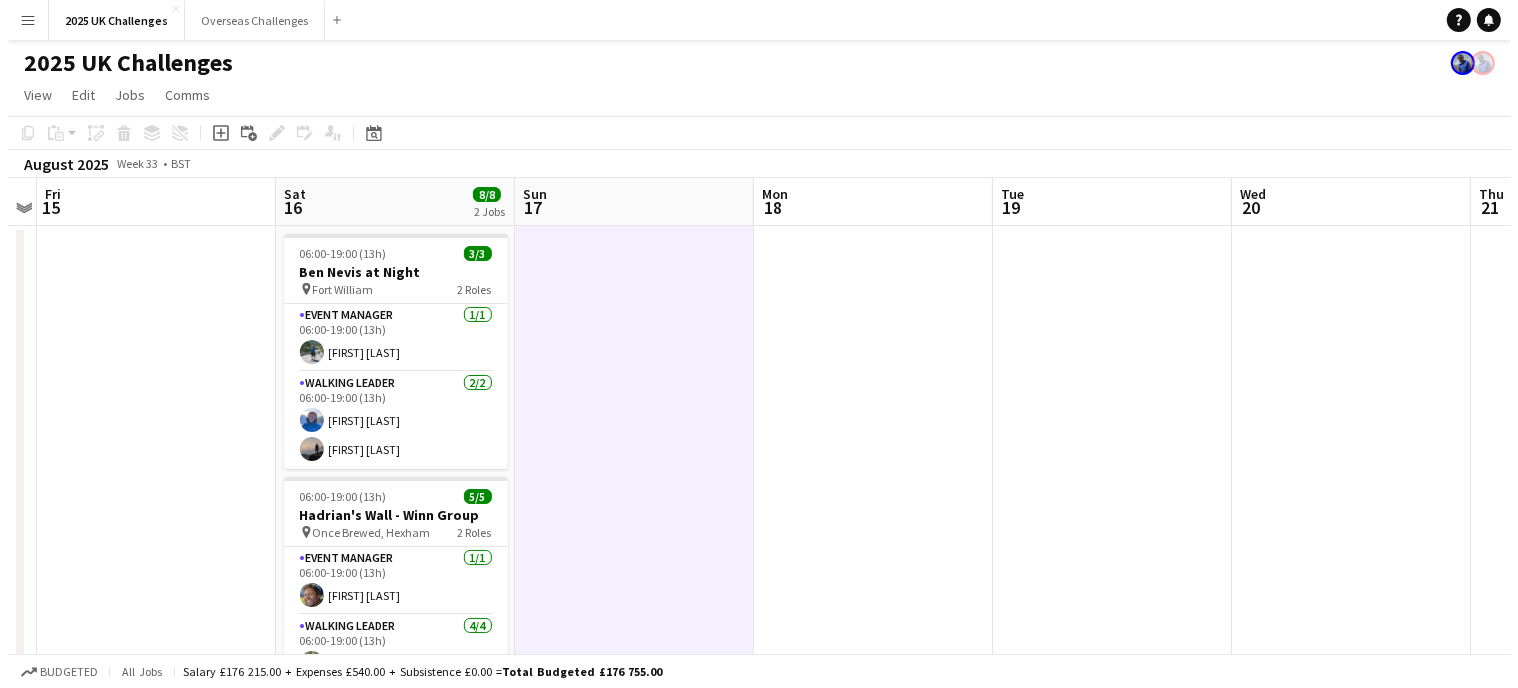 scroll, scrollTop: 0, scrollLeft: 715, axis: horizontal 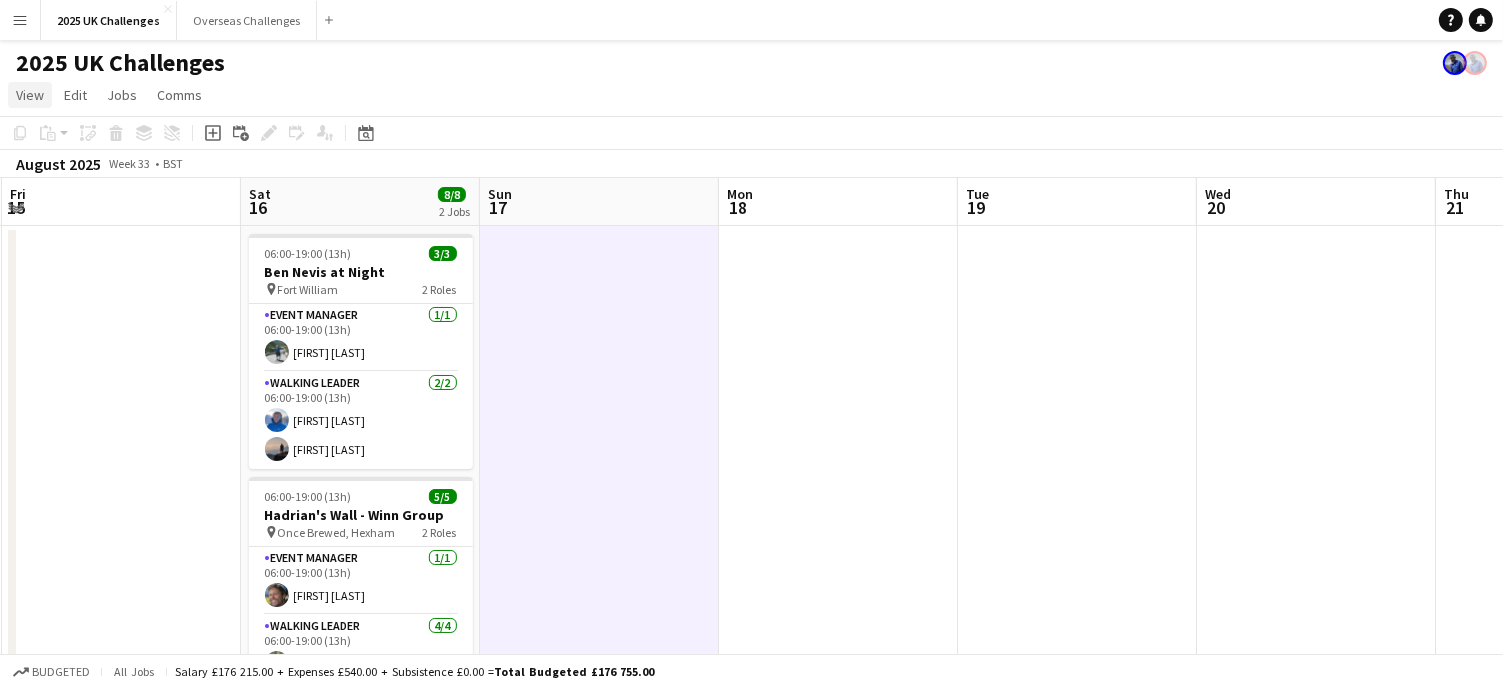 click on "View" 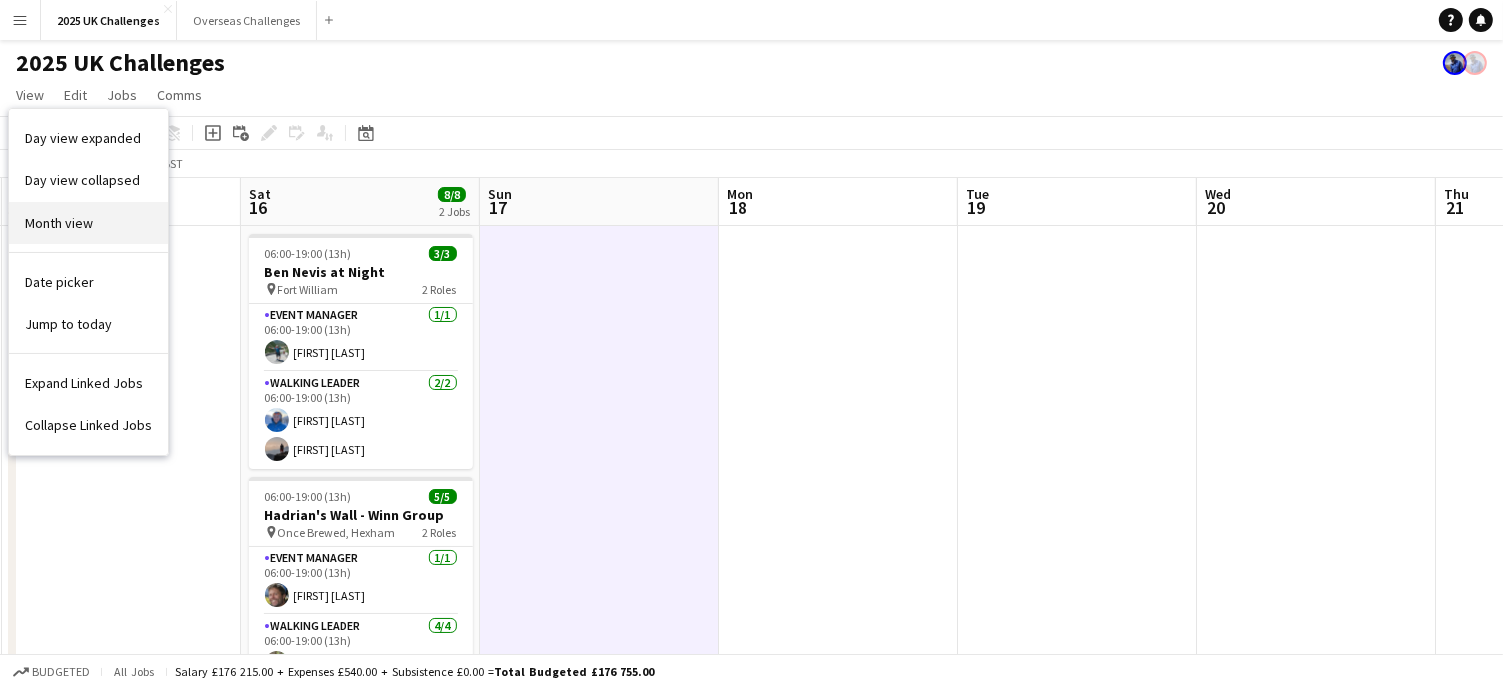 click on "Month view" at bounding box center [88, 223] 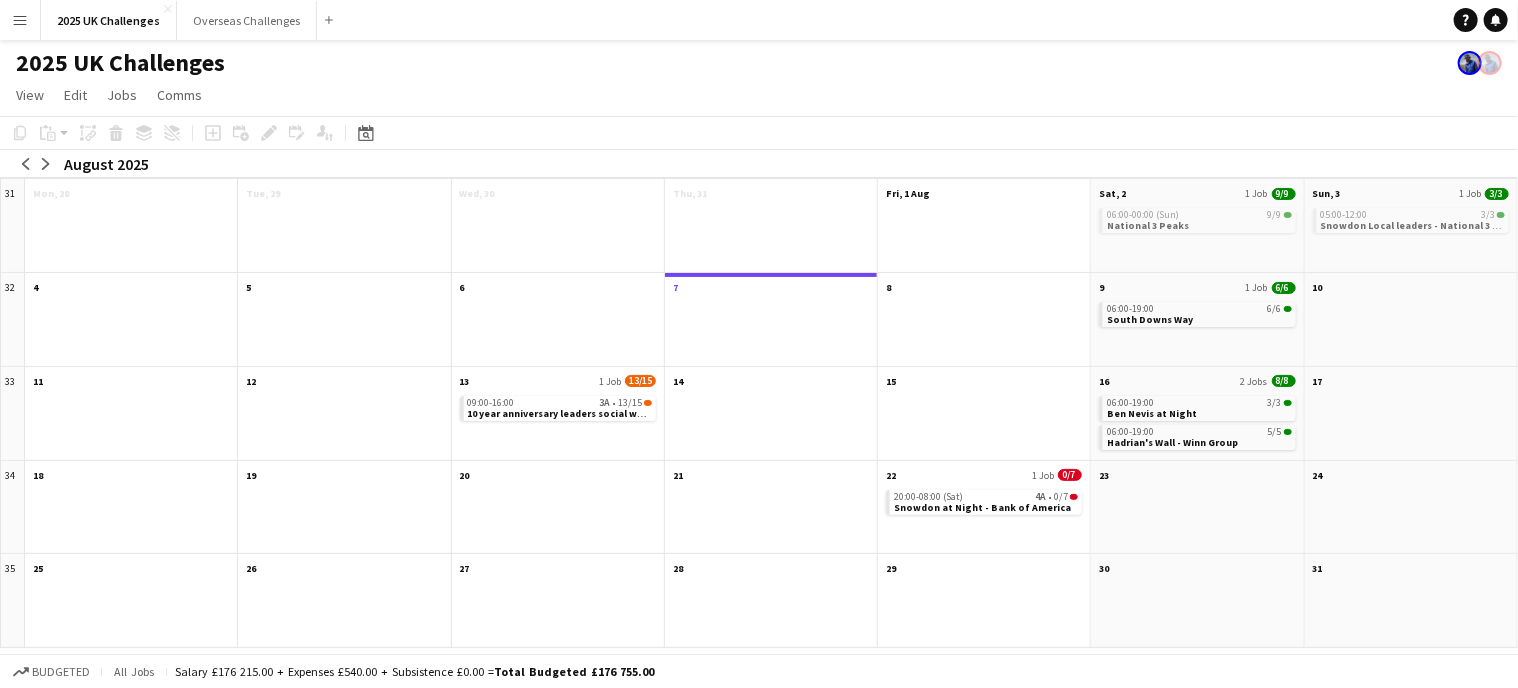 click on "arrow-left
arrow-right
[MONTH] [YEAR]" 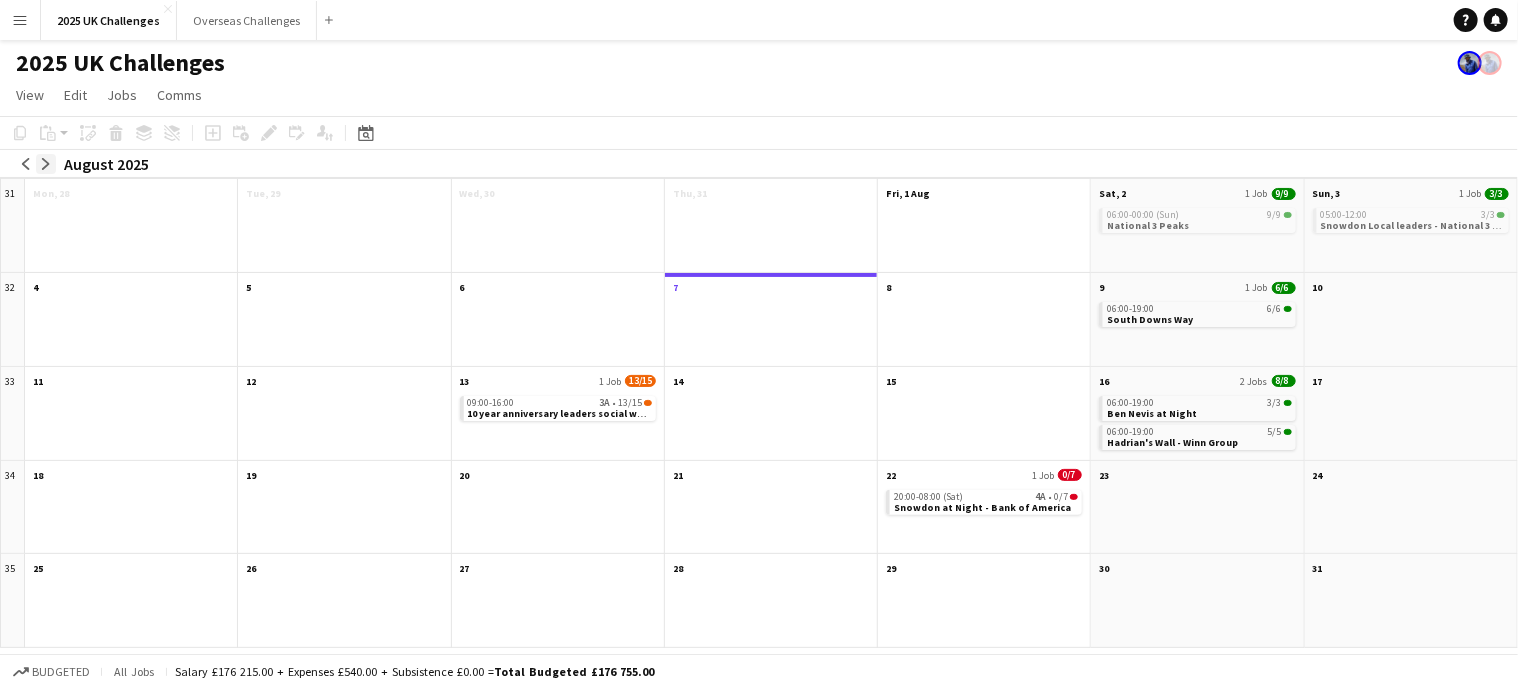 click on "arrow-right" 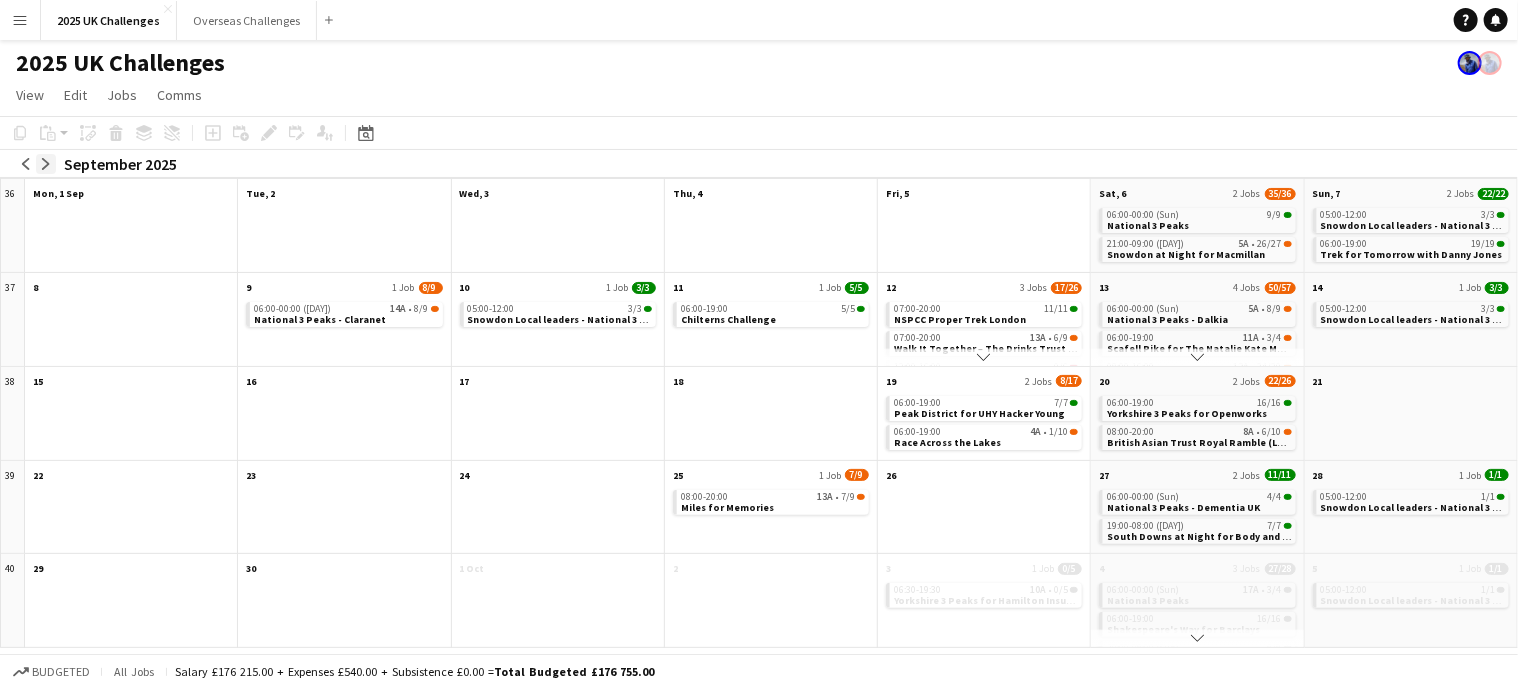 click on "arrow-right" 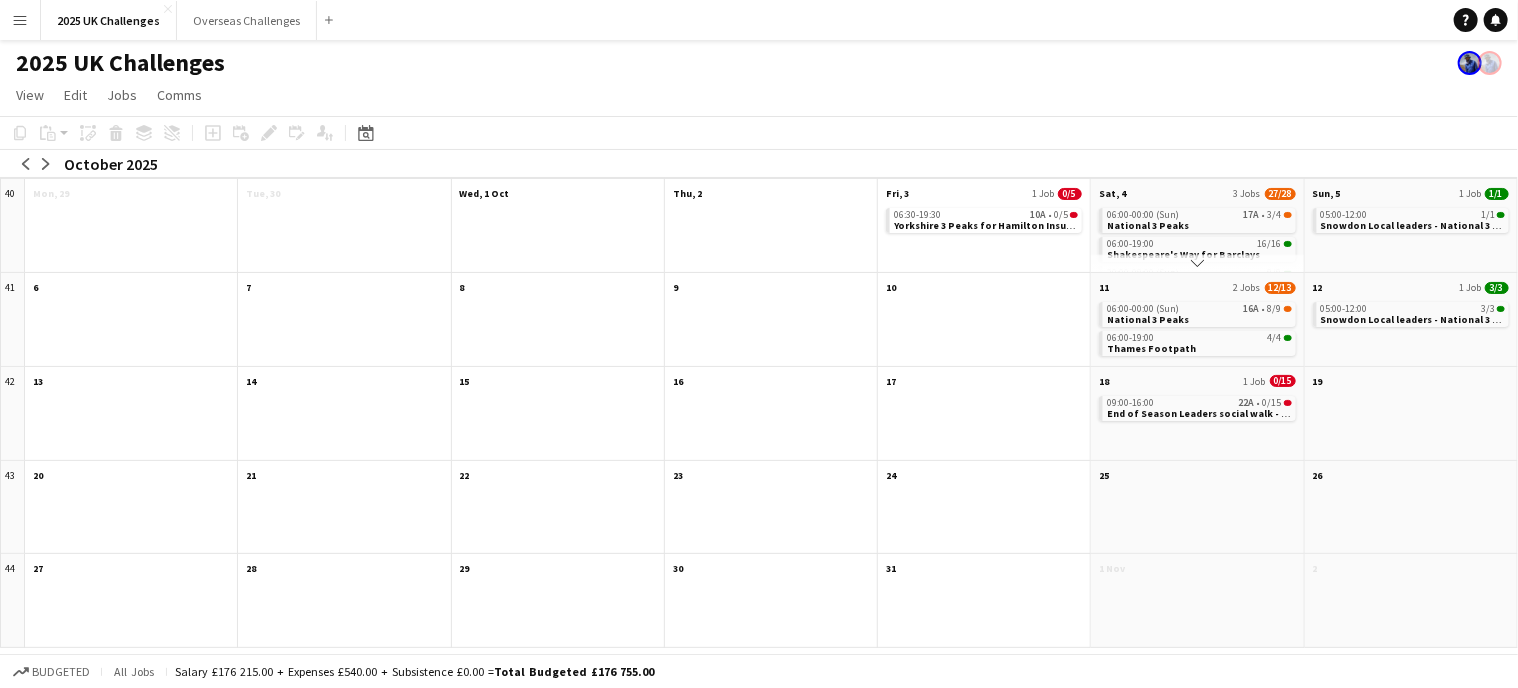 click on "arrow-left
arrow-right
[MONTH] [YEAR]" 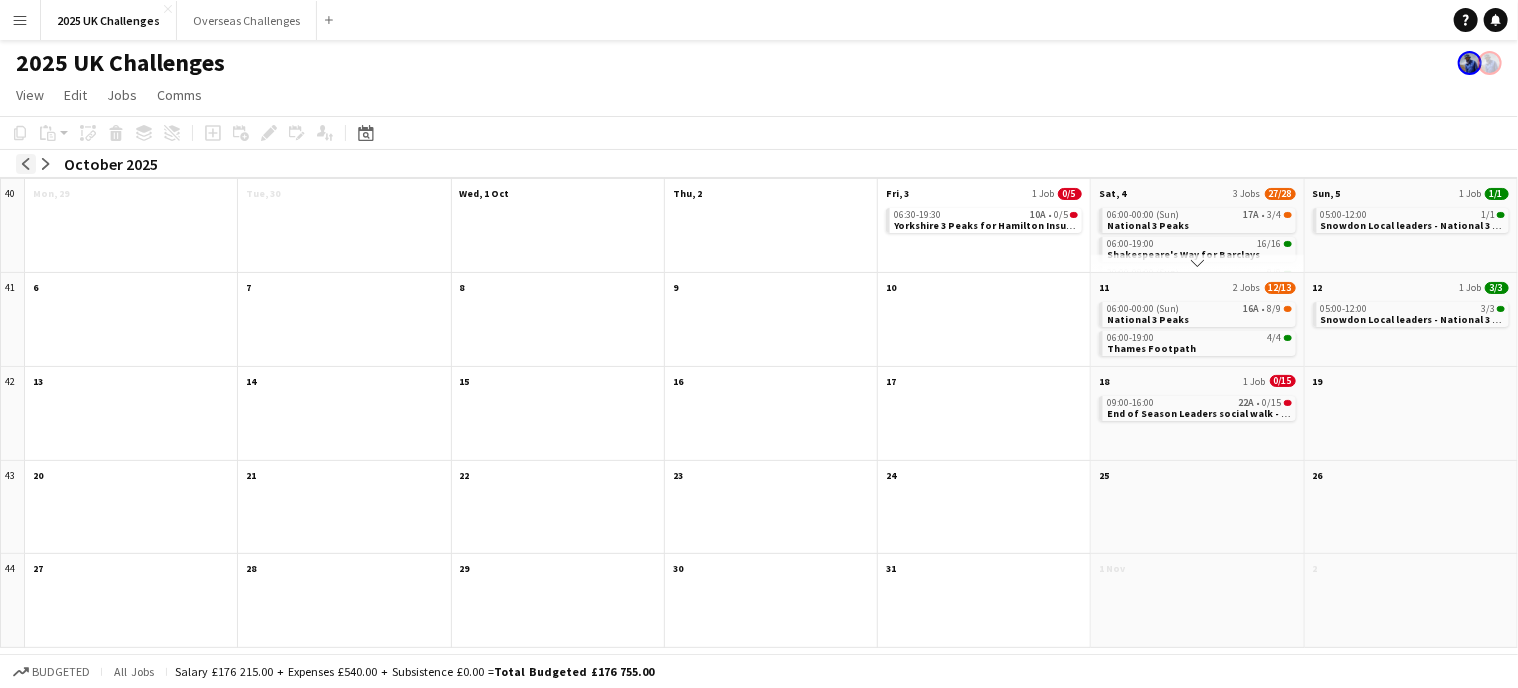 click on "arrow-left" 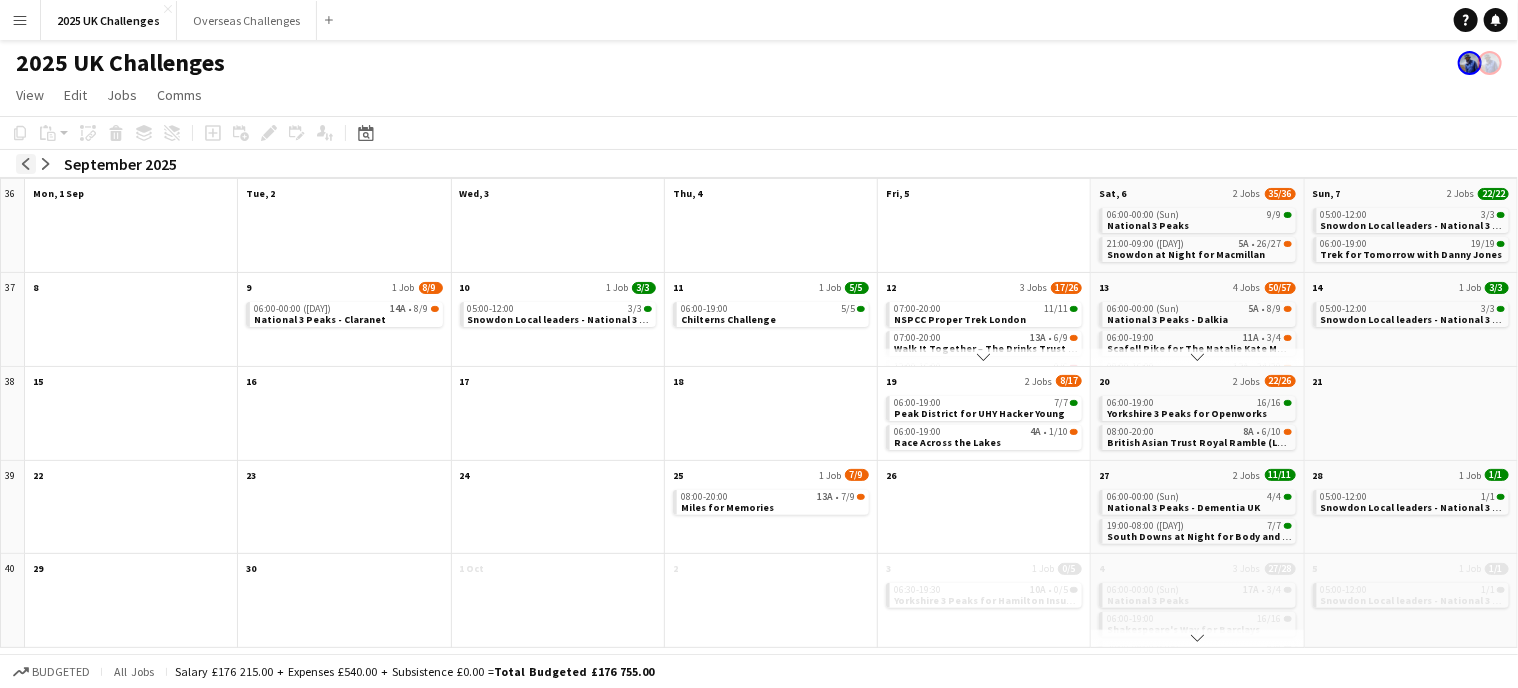 click on "arrow-left" 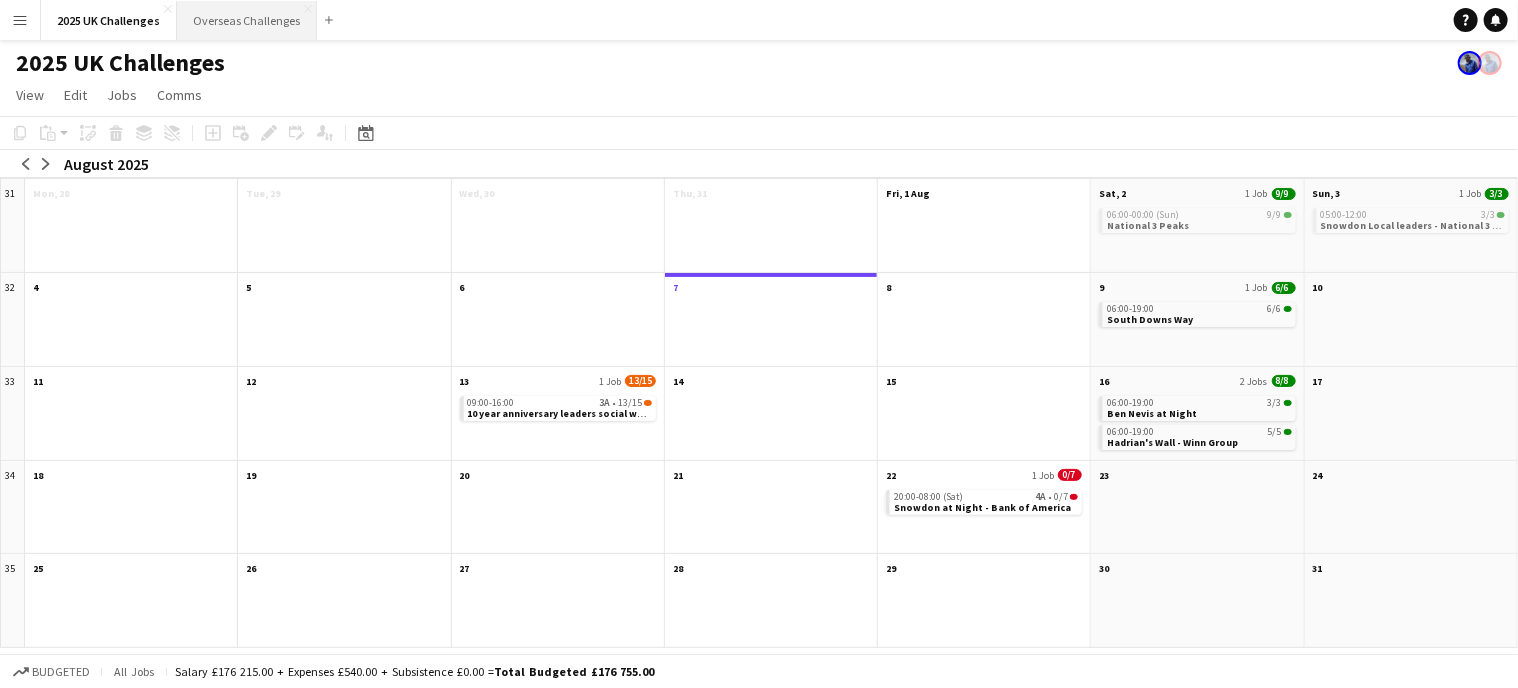 click on "Overseas Challenges
Close" at bounding box center [247, 20] 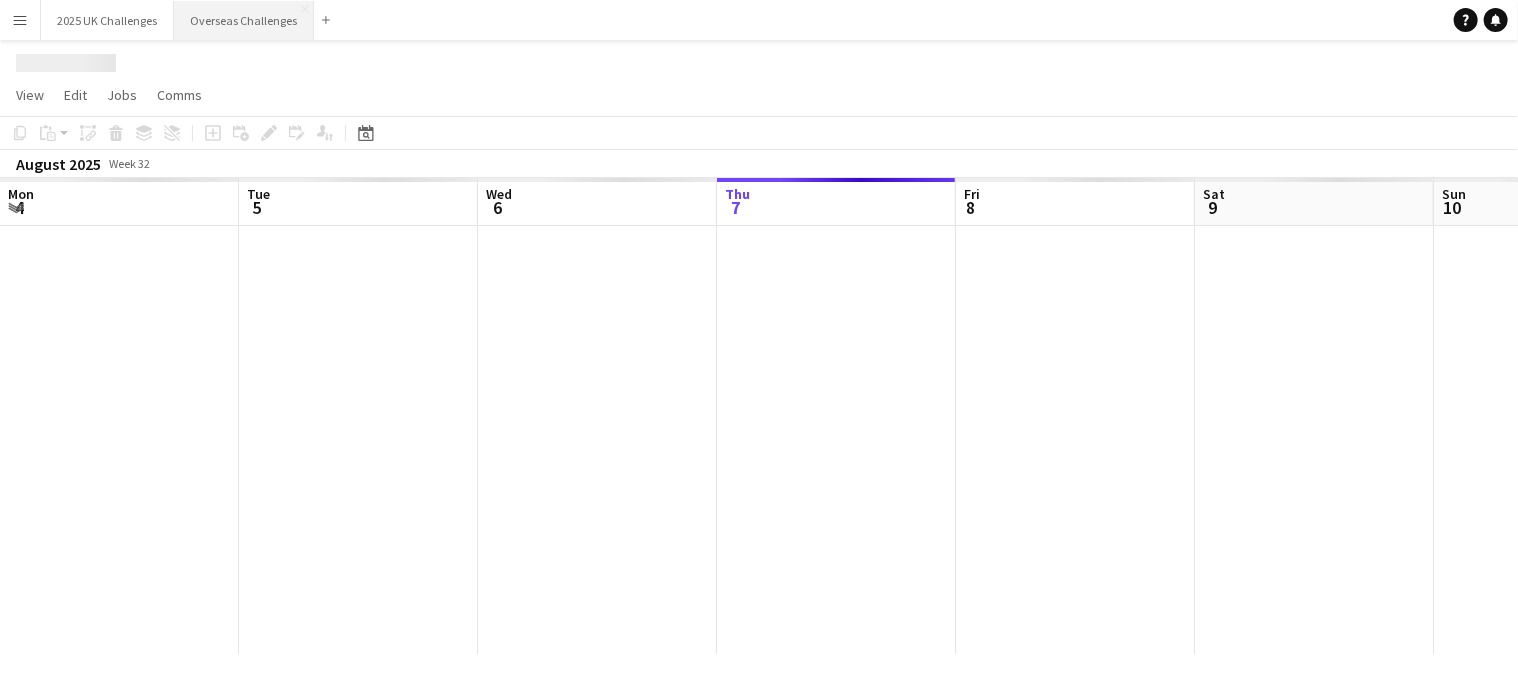 scroll, scrollTop: 0, scrollLeft: 478, axis: horizontal 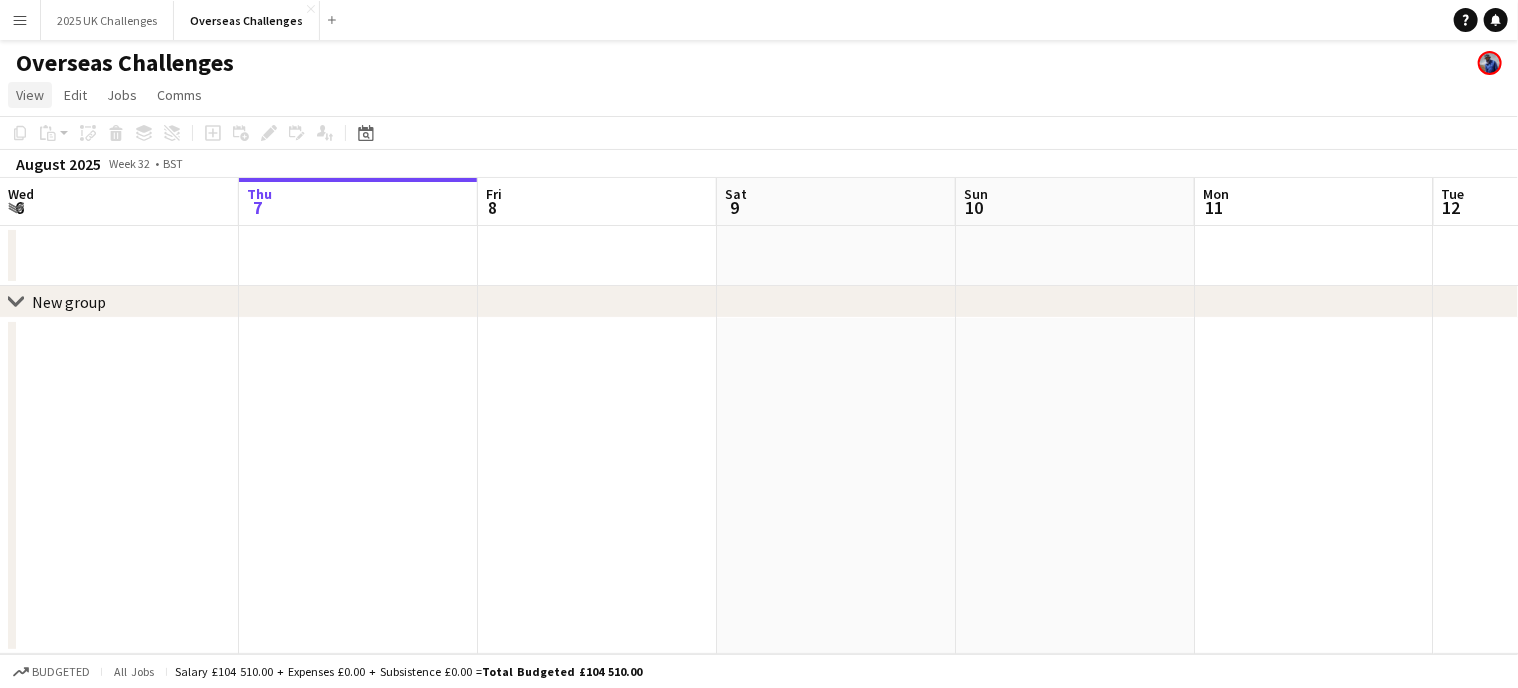click on "View" 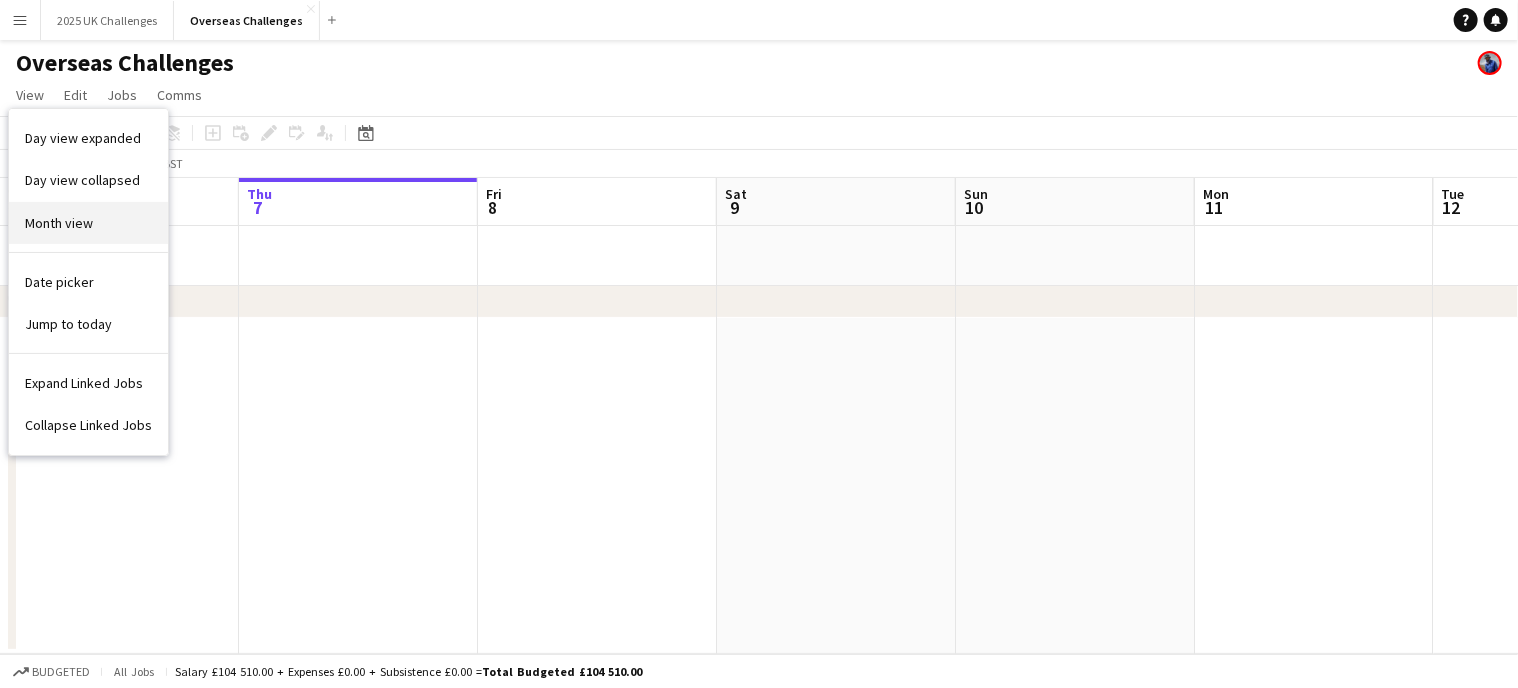 click on "Month view" at bounding box center [88, 223] 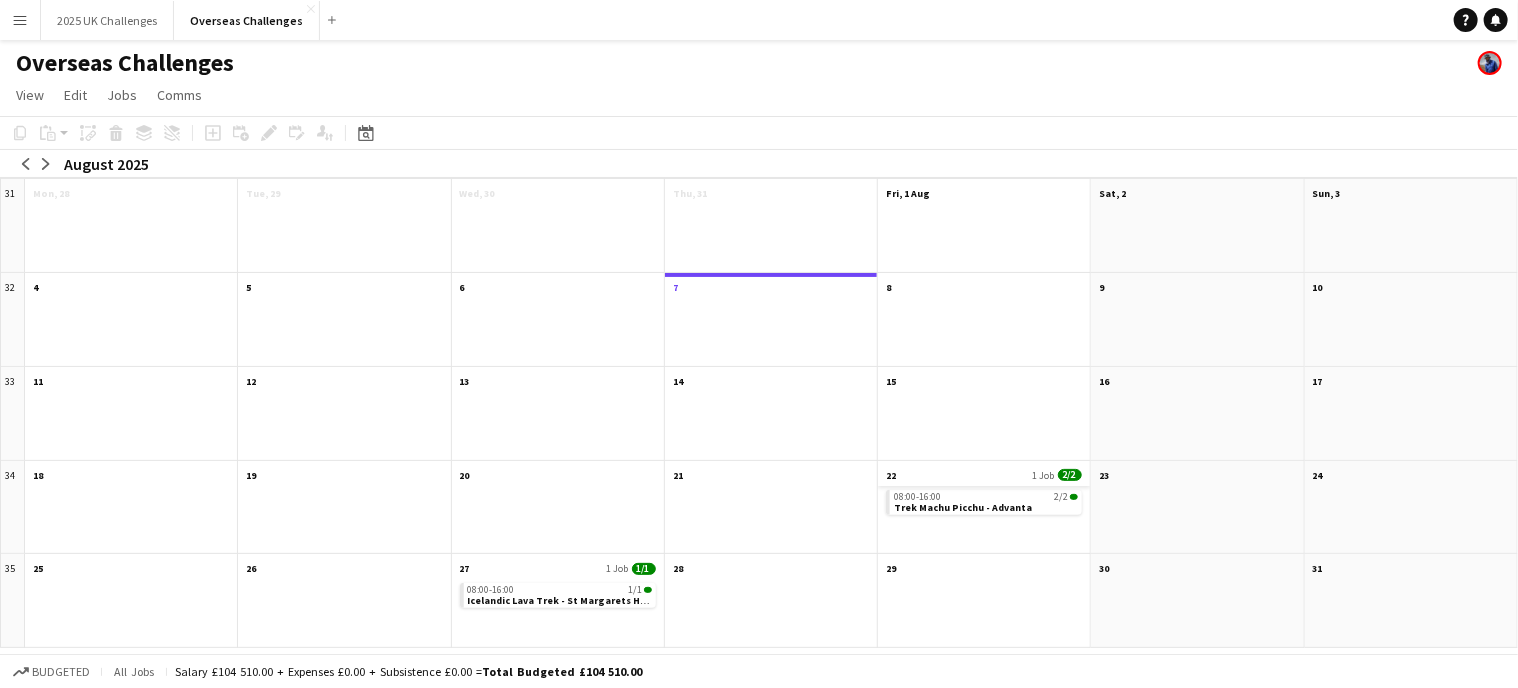 click on "22
1 Job
2/2" 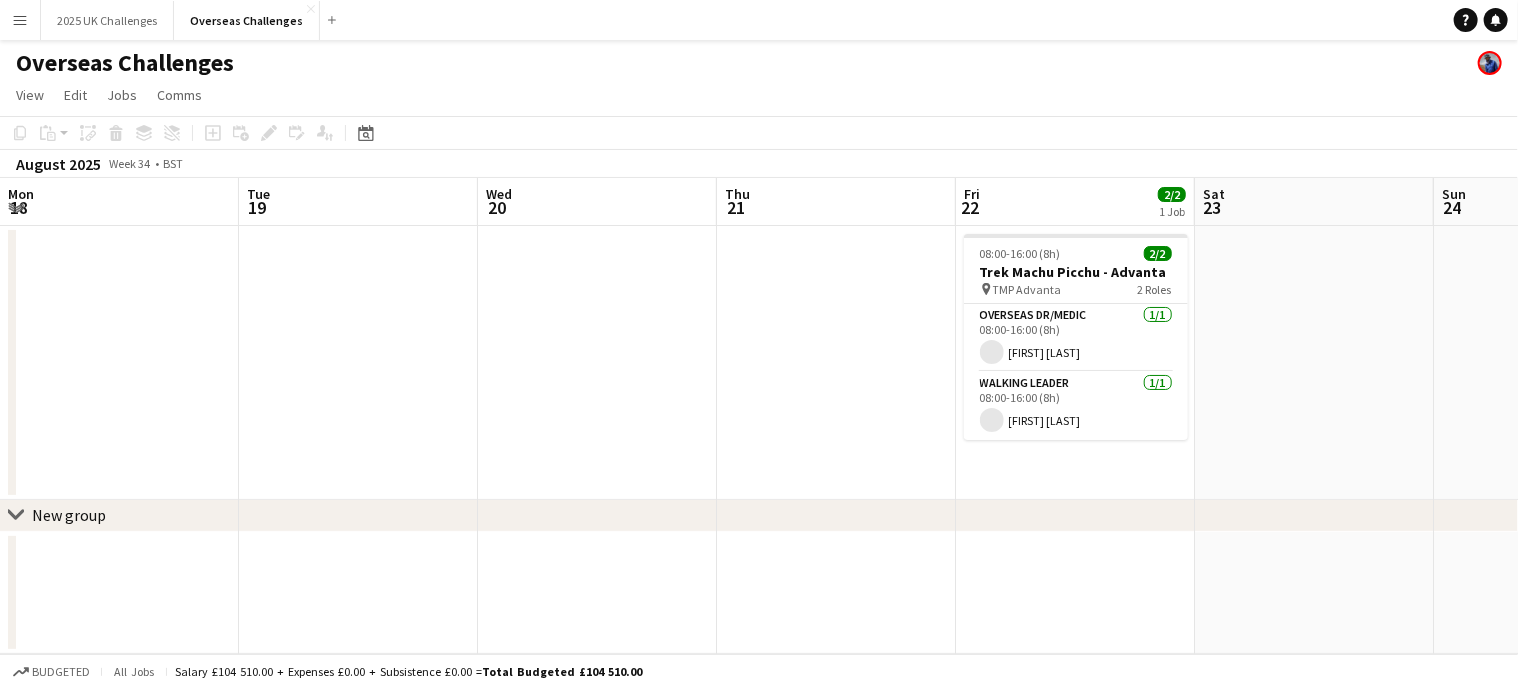 scroll, scrollTop: 0, scrollLeft: 688, axis: horizontal 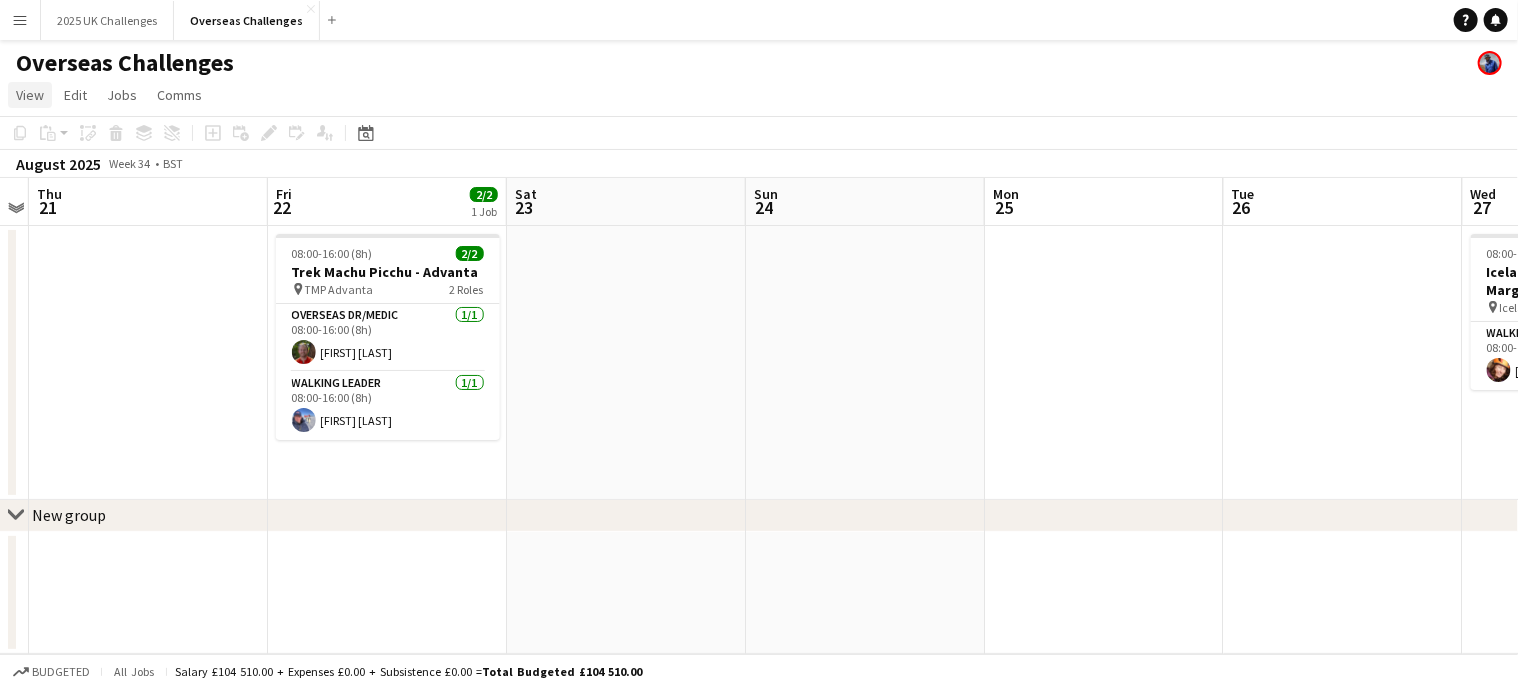 click on "View" 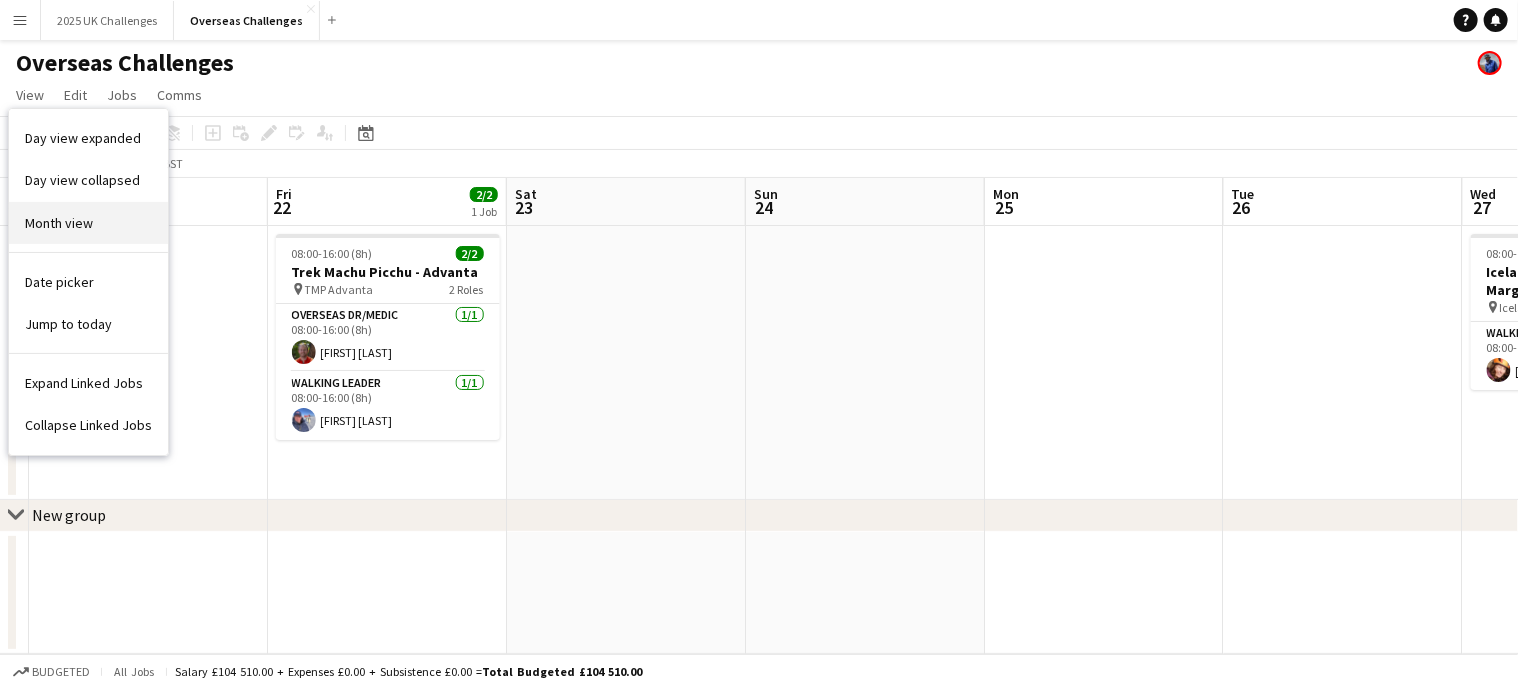 click on "Month view" at bounding box center [59, 223] 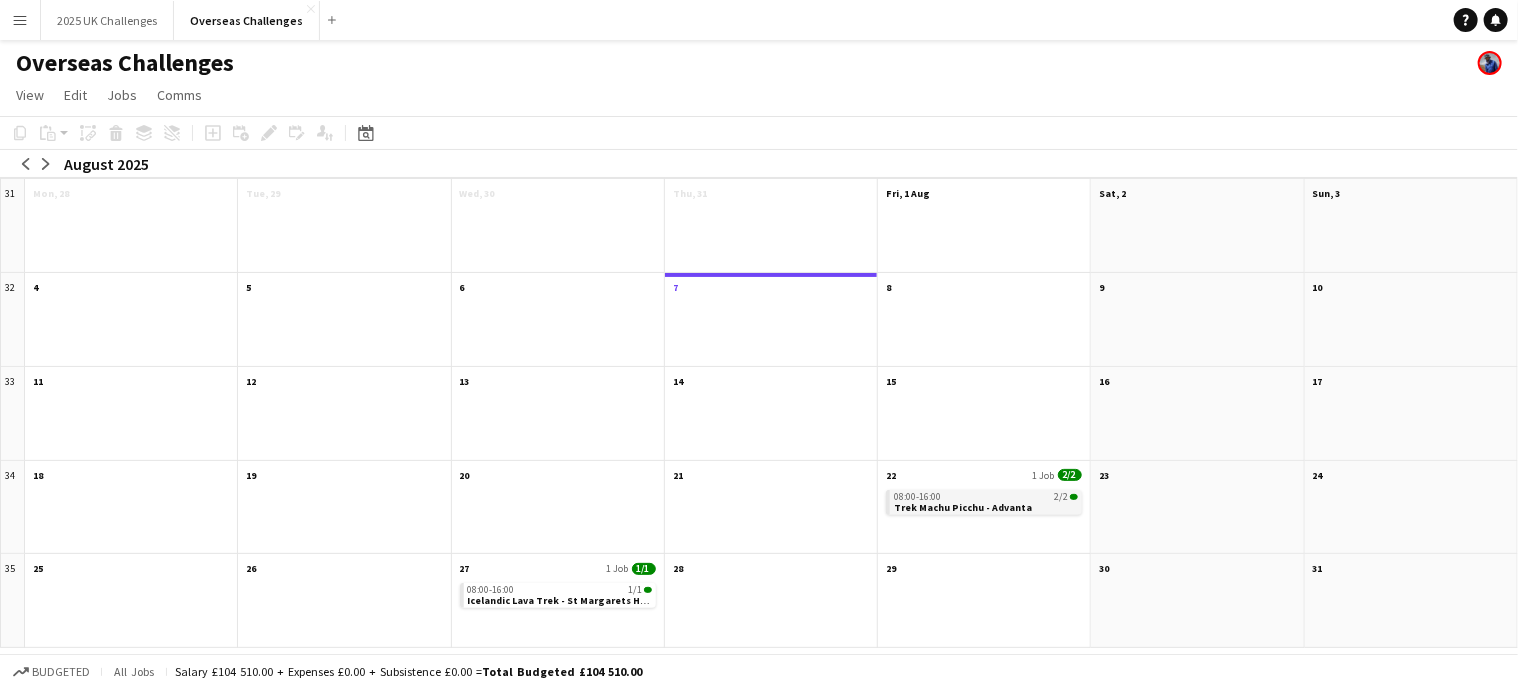click on "08:00-16:00    2/2   Trek Machu Picchu - Advanta" 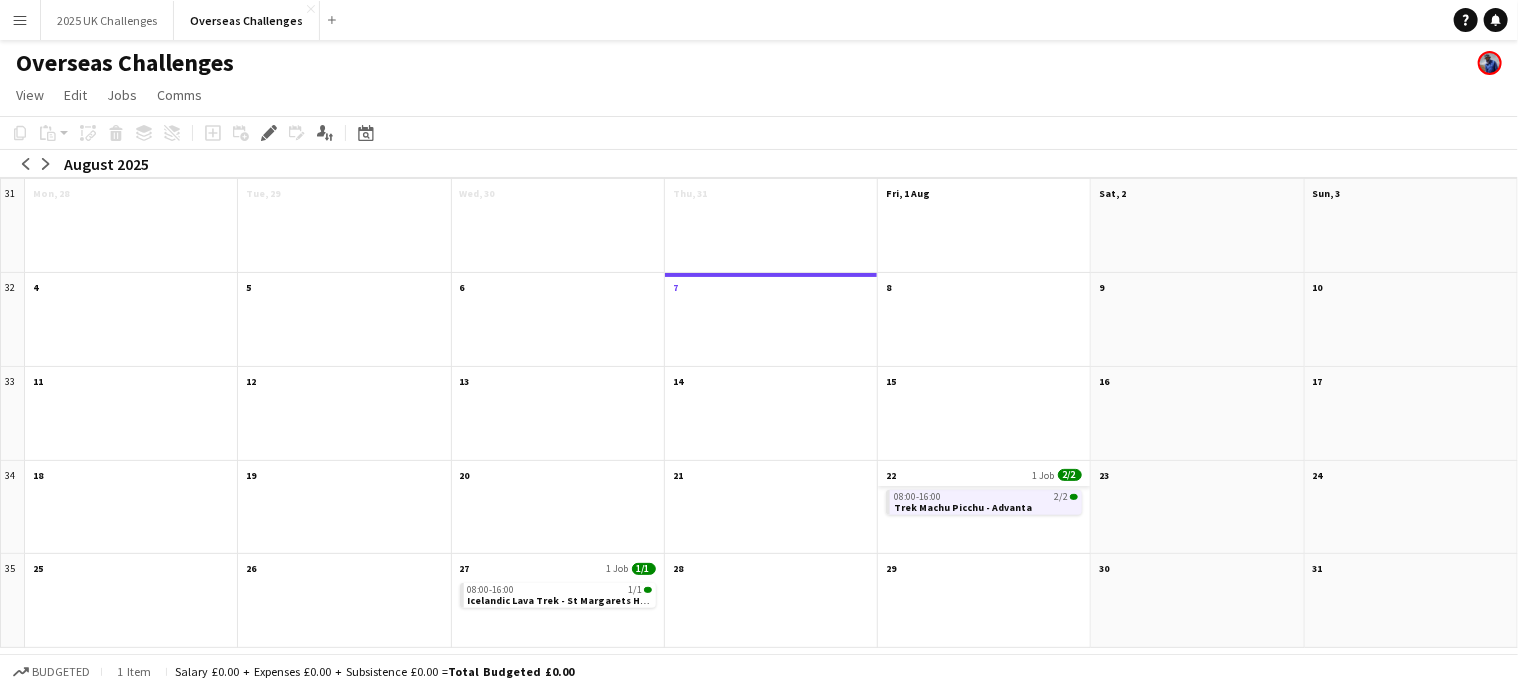 click on "22
1 Job
2/2" 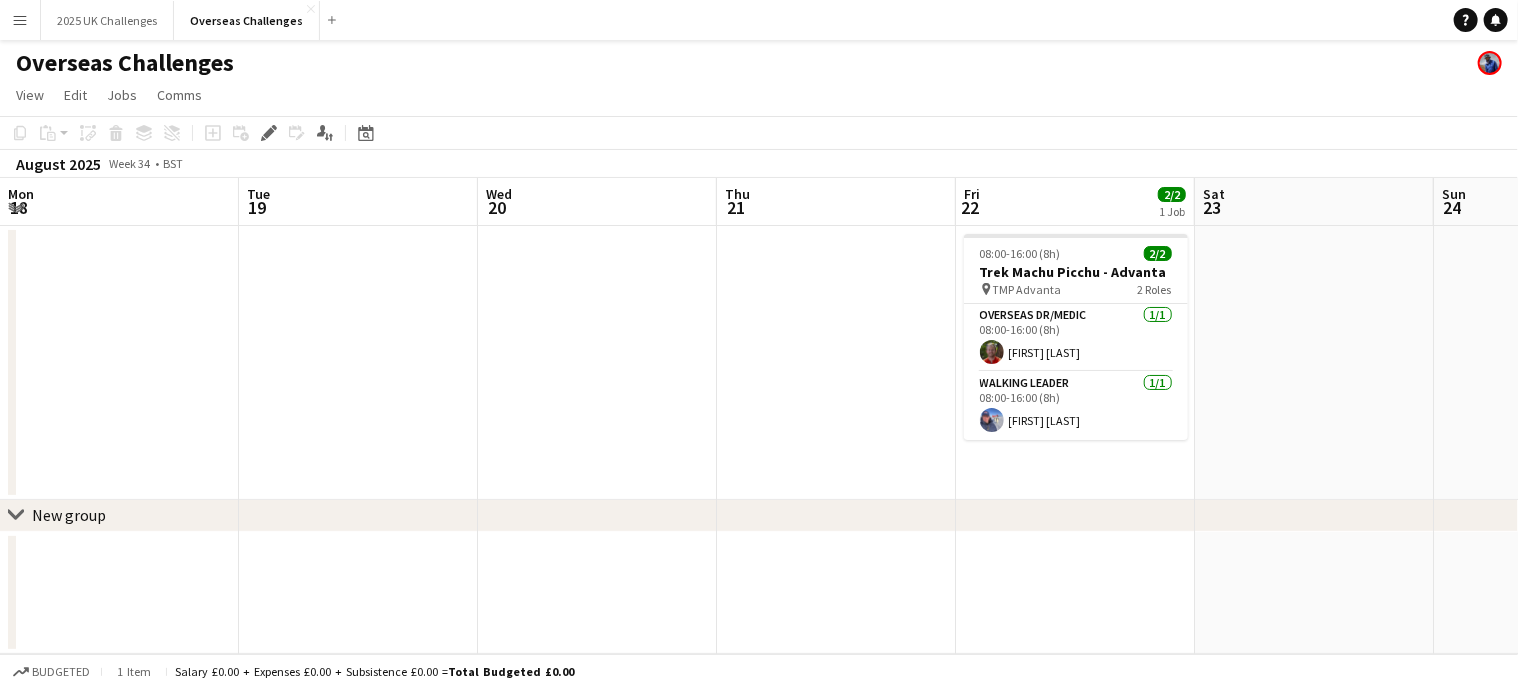 scroll, scrollTop: 0, scrollLeft: 688, axis: horizontal 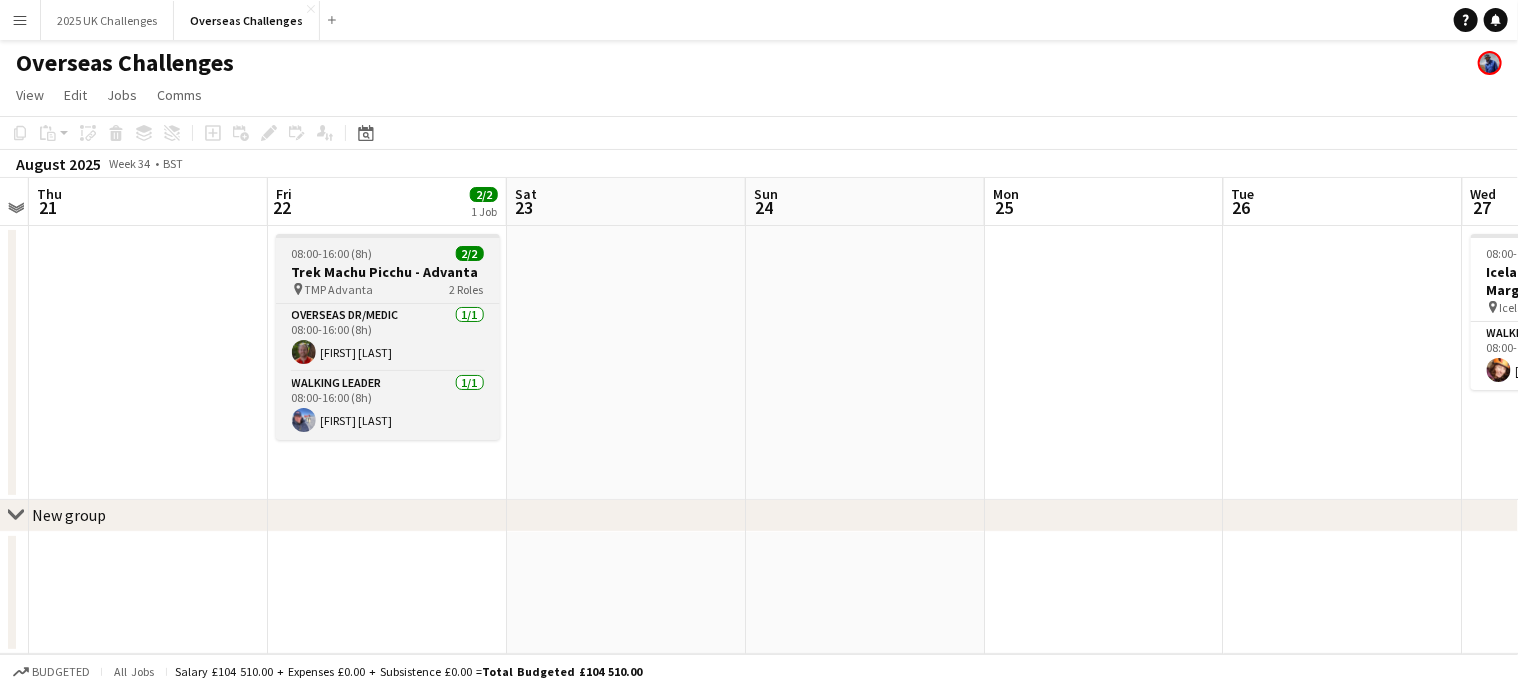 click on "08:00-16:00 (8h)    2/2" at bounding box center [388, 253] 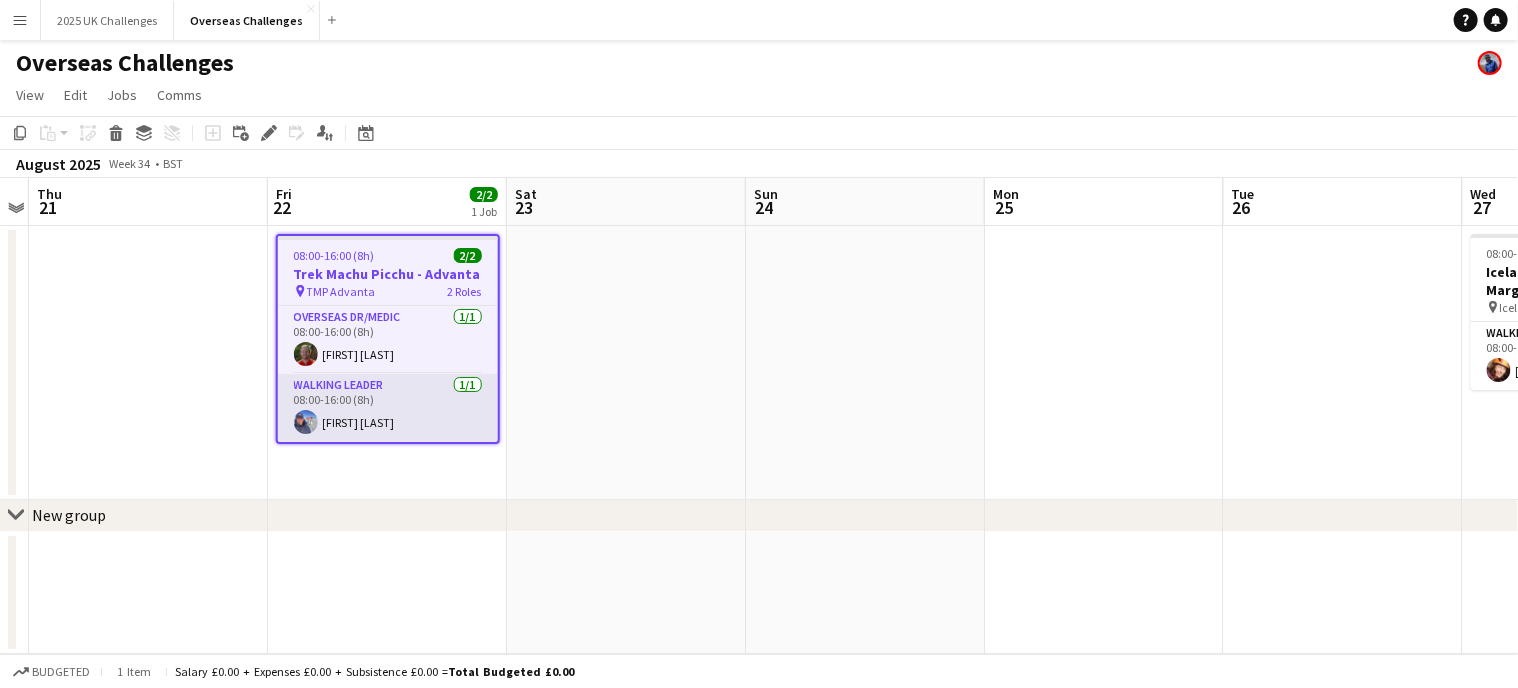 click on "Walking Leader   1/1   08:00-16:00 (8h)
[FIRST] [LAST]" at bounding box center [388, 408] 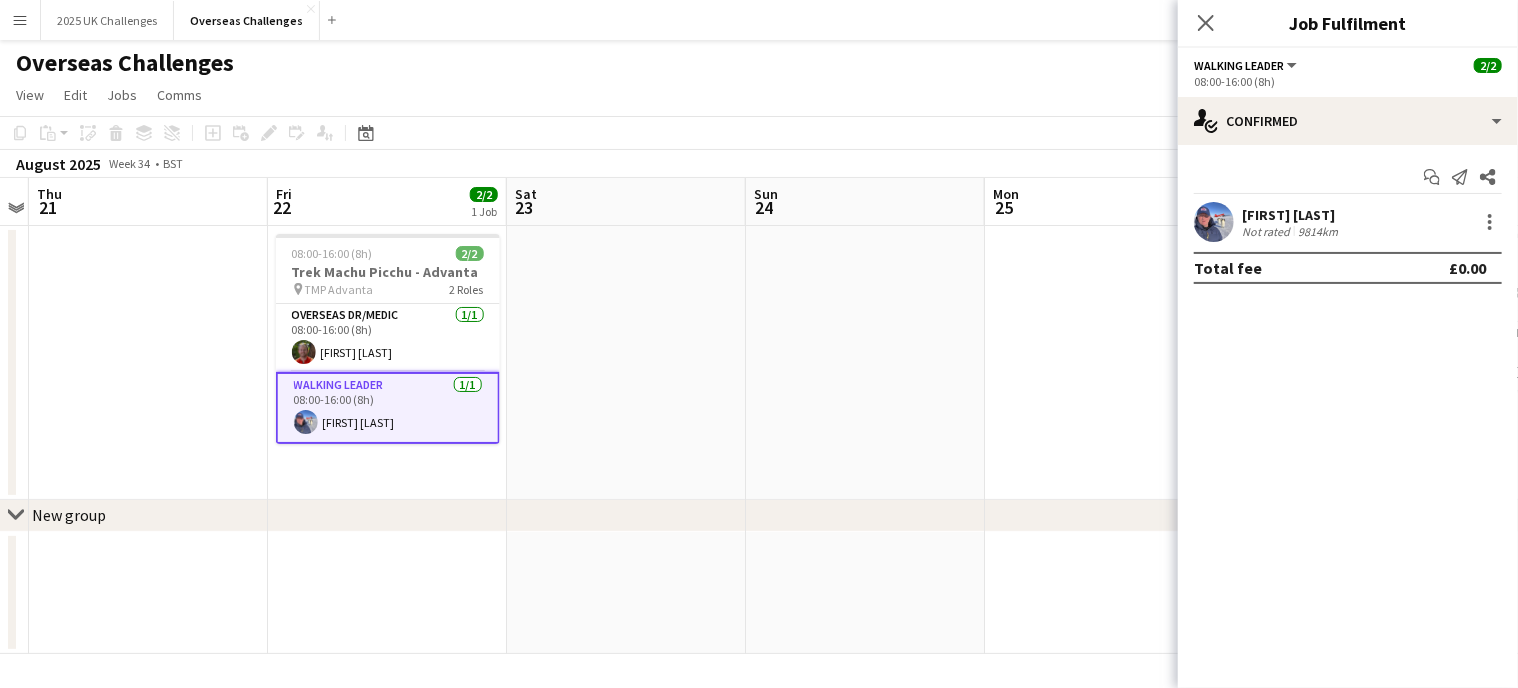 click on "[FIRST] [LAST]" at bounding box center (1292, 215) 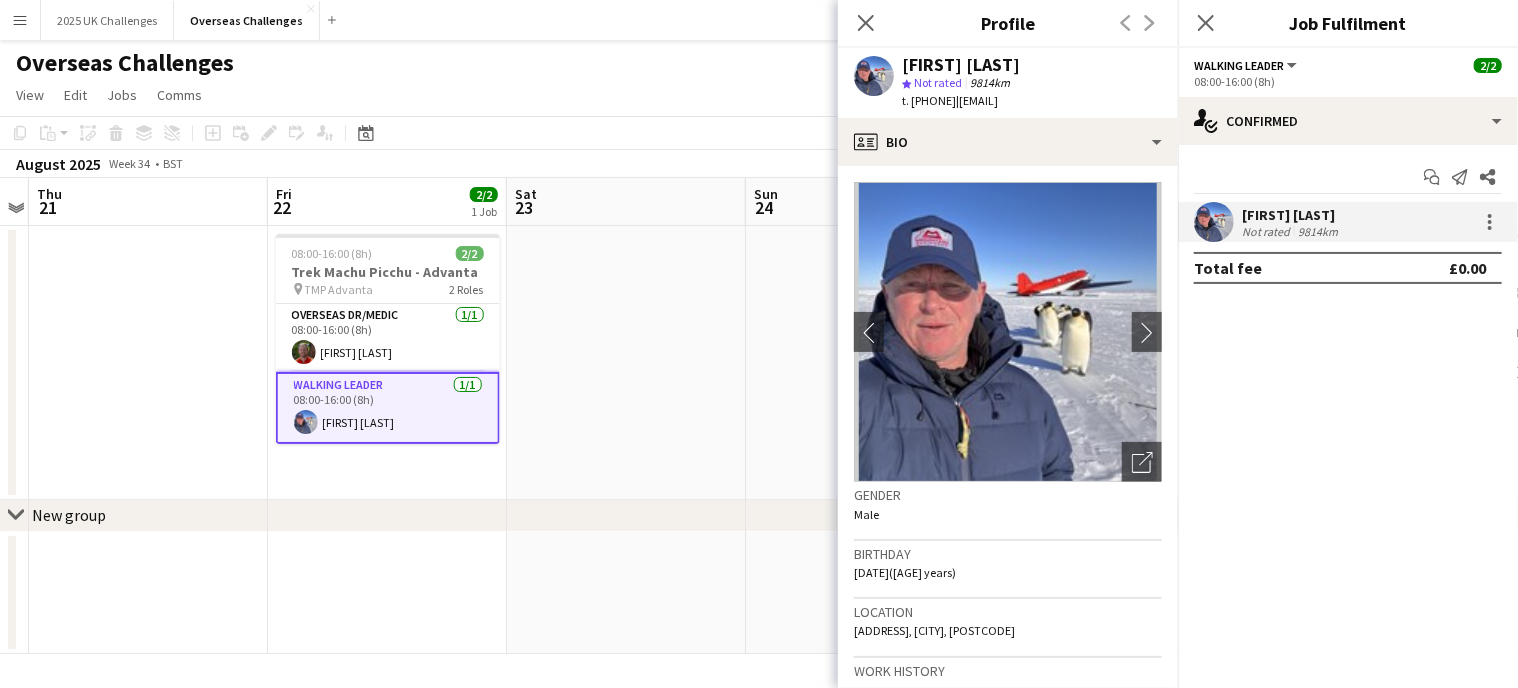 drag, startPoint x: 998, startPoint y: 99, endPoint x: 1056, endPoint y: 113, distance: 59.665737 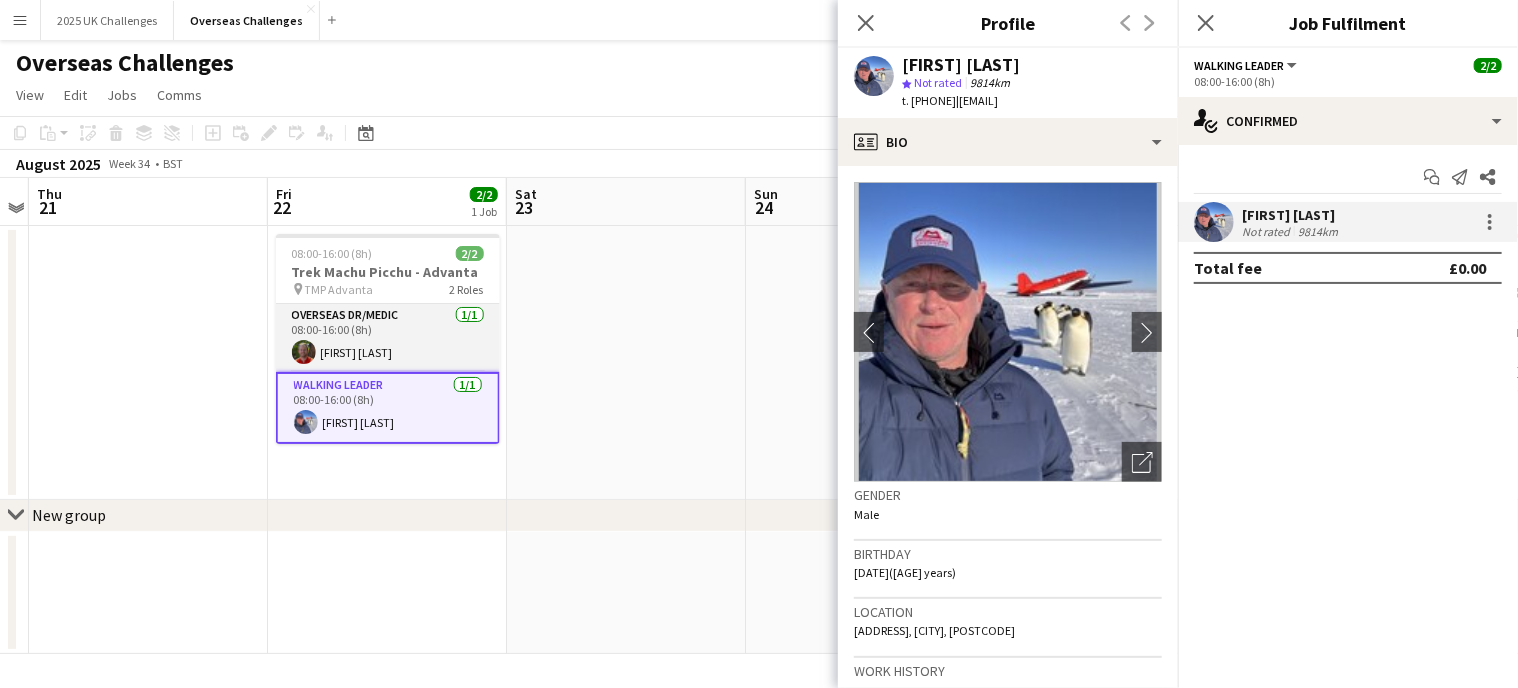 click on "Overseas Dr/Medic   1/1   08:00-16:00 (8h)
[FIRST] [LAST]" at bounding box center (388, 338) 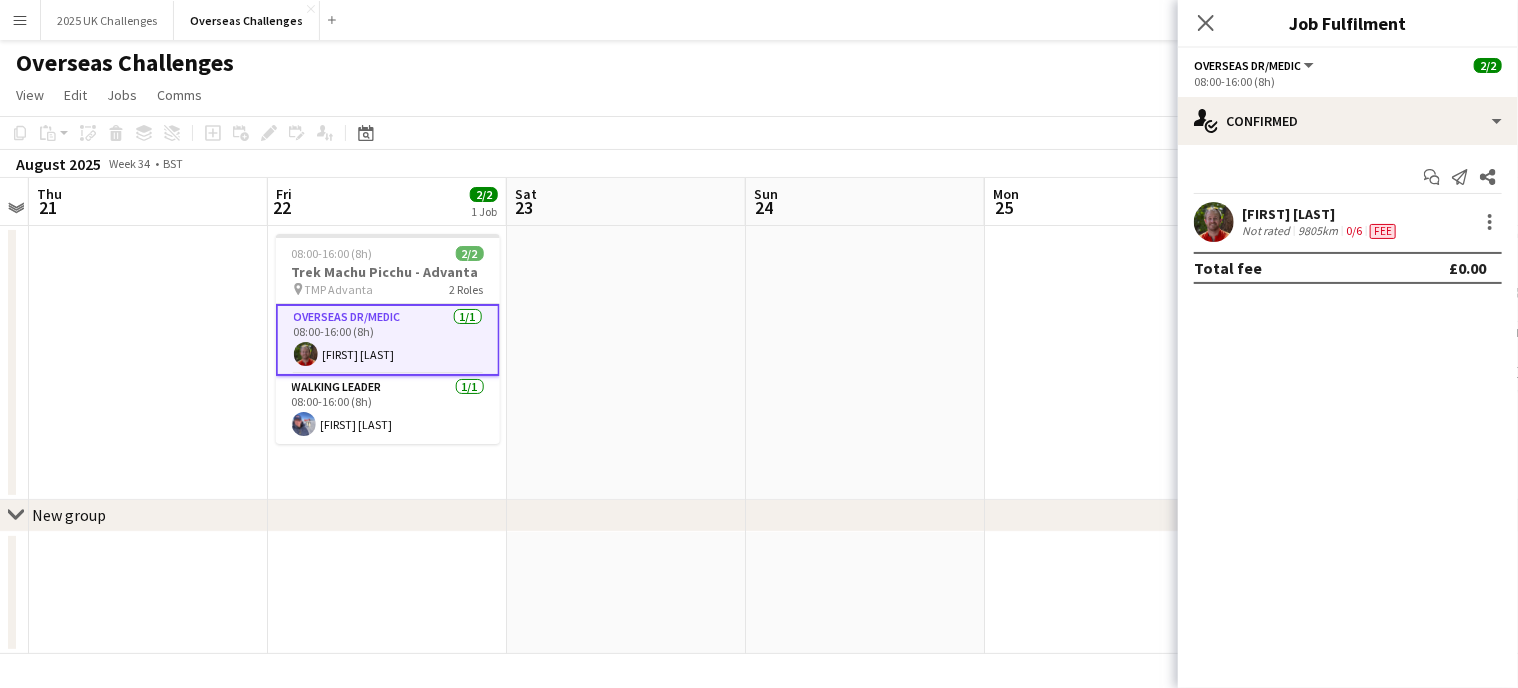 click on "[FIRST] [LAST]" at bounding box center (1321, 214) 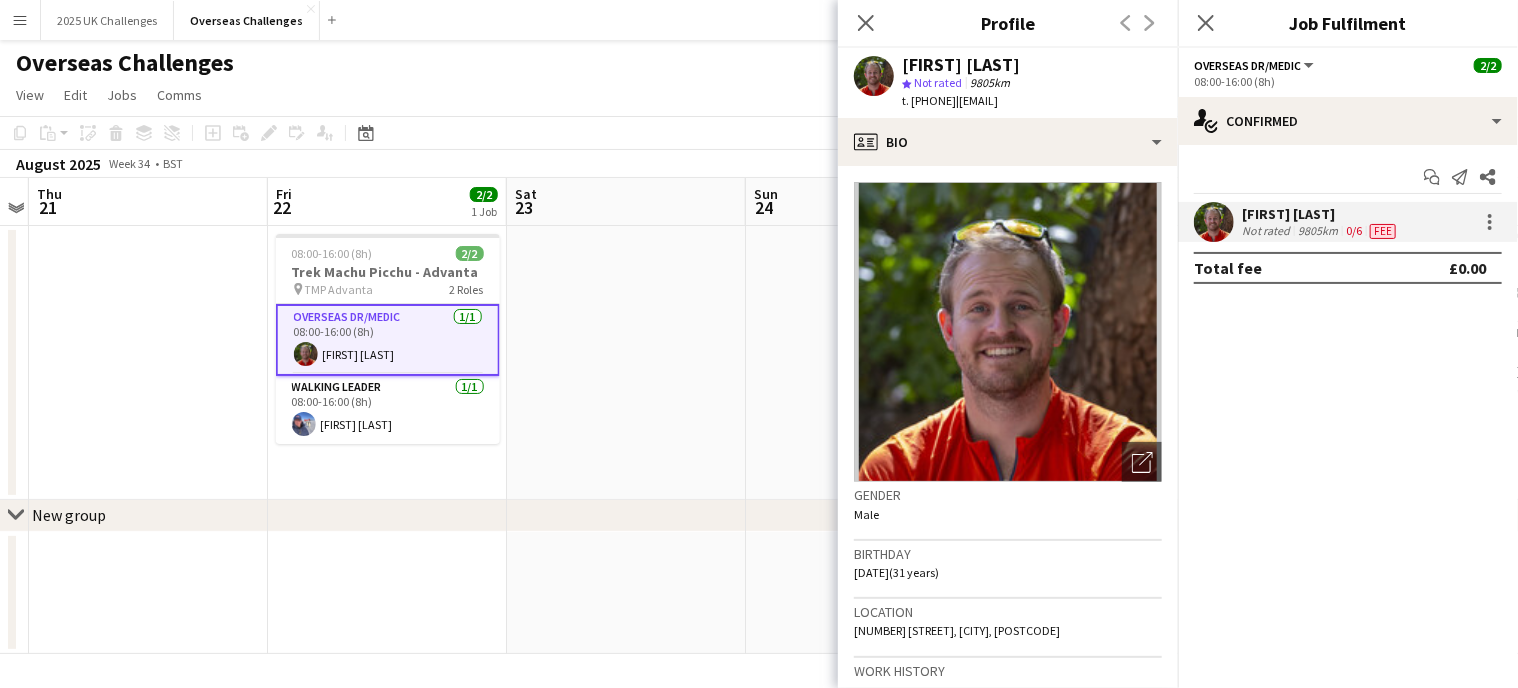 drag, startPoint x: 996, startPoint y: 101, endPoint x: 1048, endPoint y: 119, distance: 55.027267 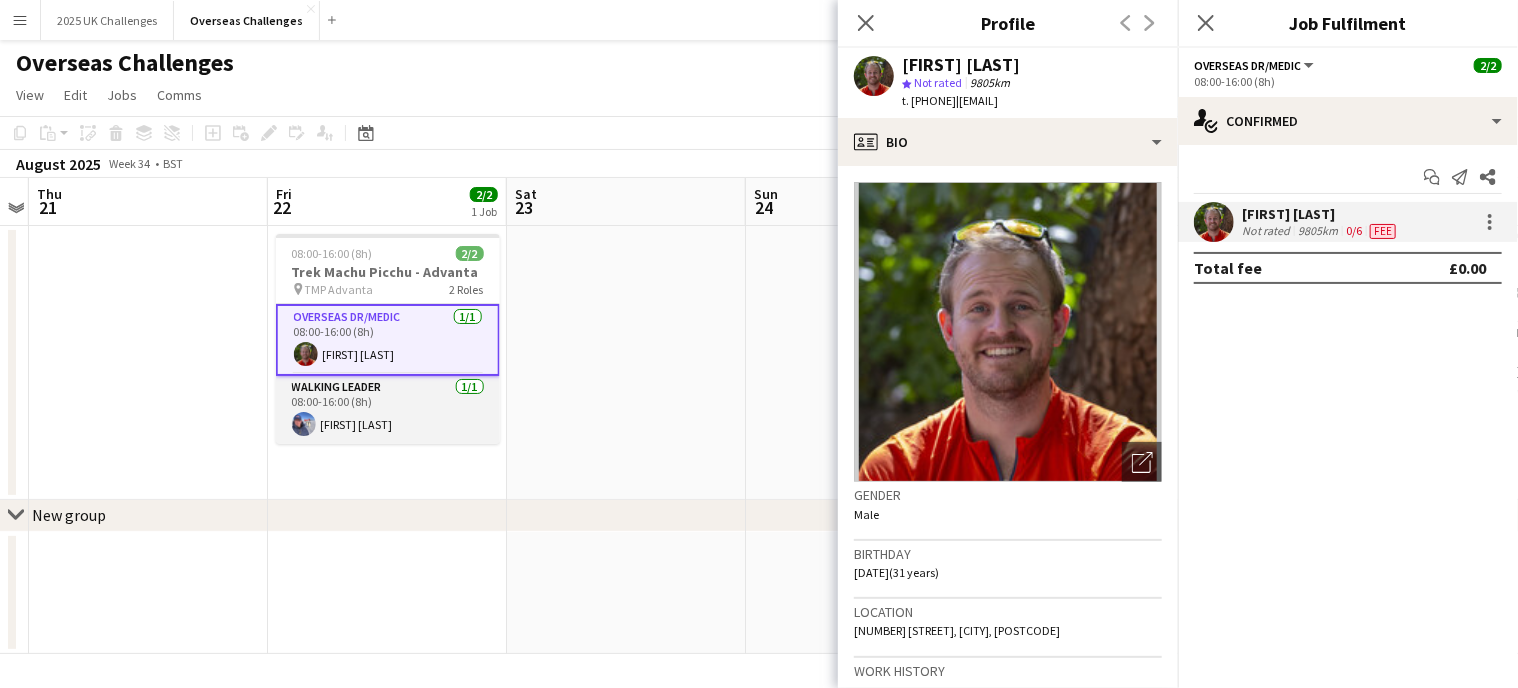 click on "Walking Leader   1/1   08:00-16:00 (8h)
[FIRST] [LAST]" at bounding box center [388, 410] 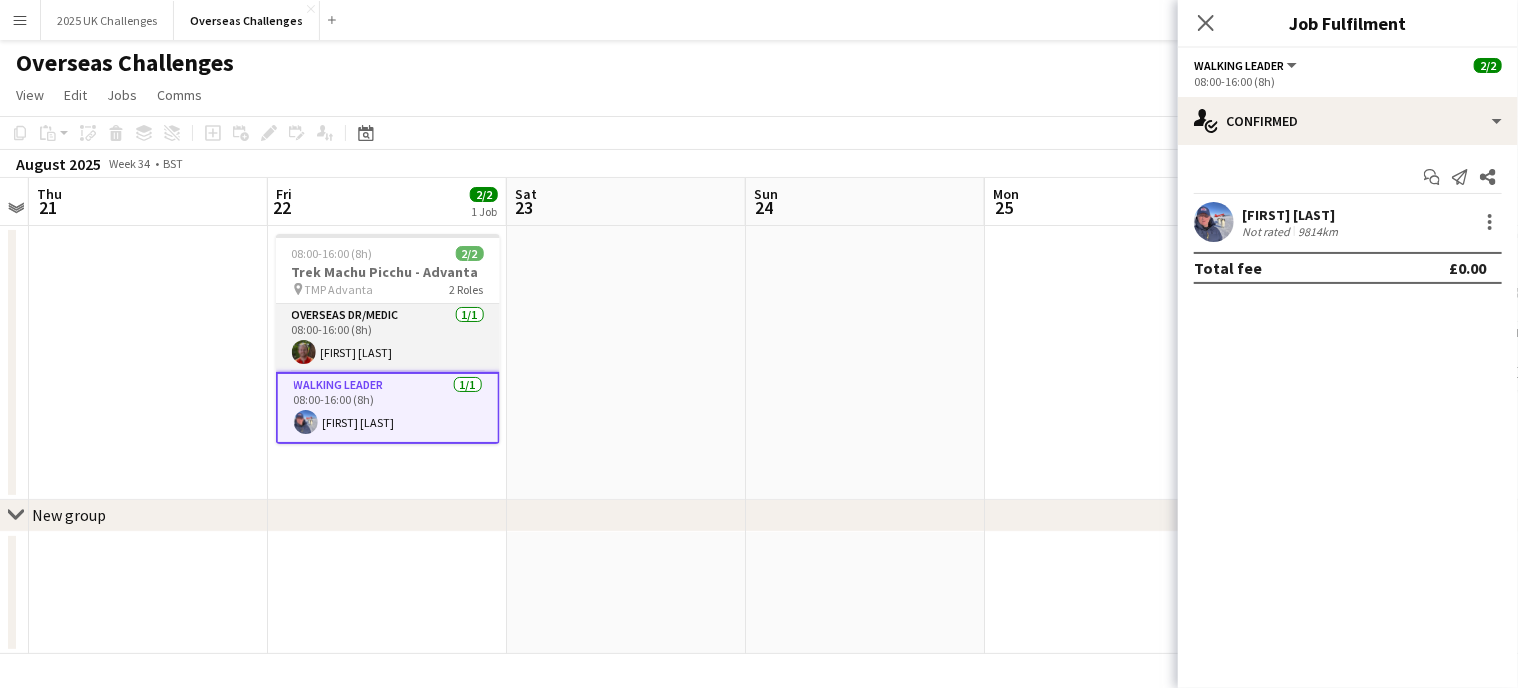 click on "Overseas Dr/Medic   1/1   08:00-16:00 (8h)
[FIRST] [LAST]" at bounding box center [388, 338] 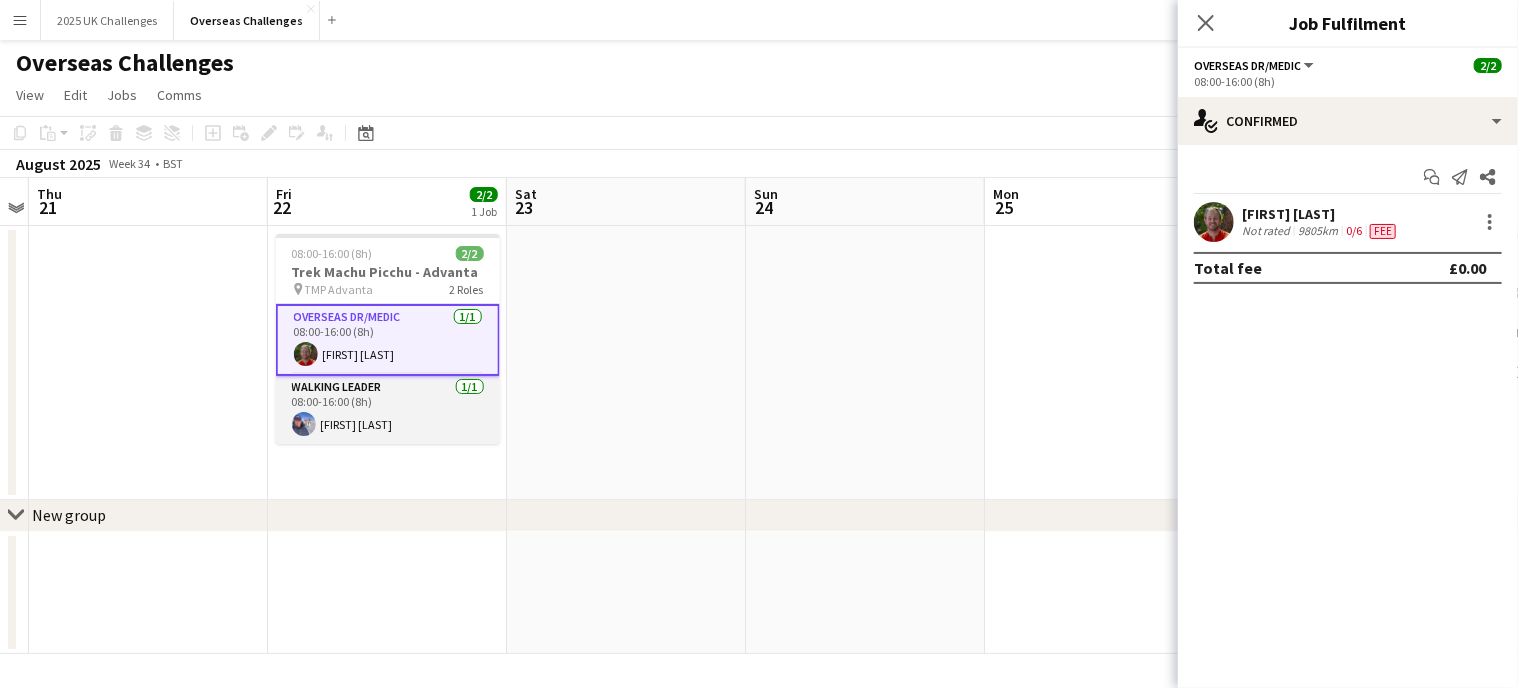 click on "Walking Leader   1/1   08:00-16:00 (8h)
[FIRST] [LAST]" at bounding box center [388, 410] 